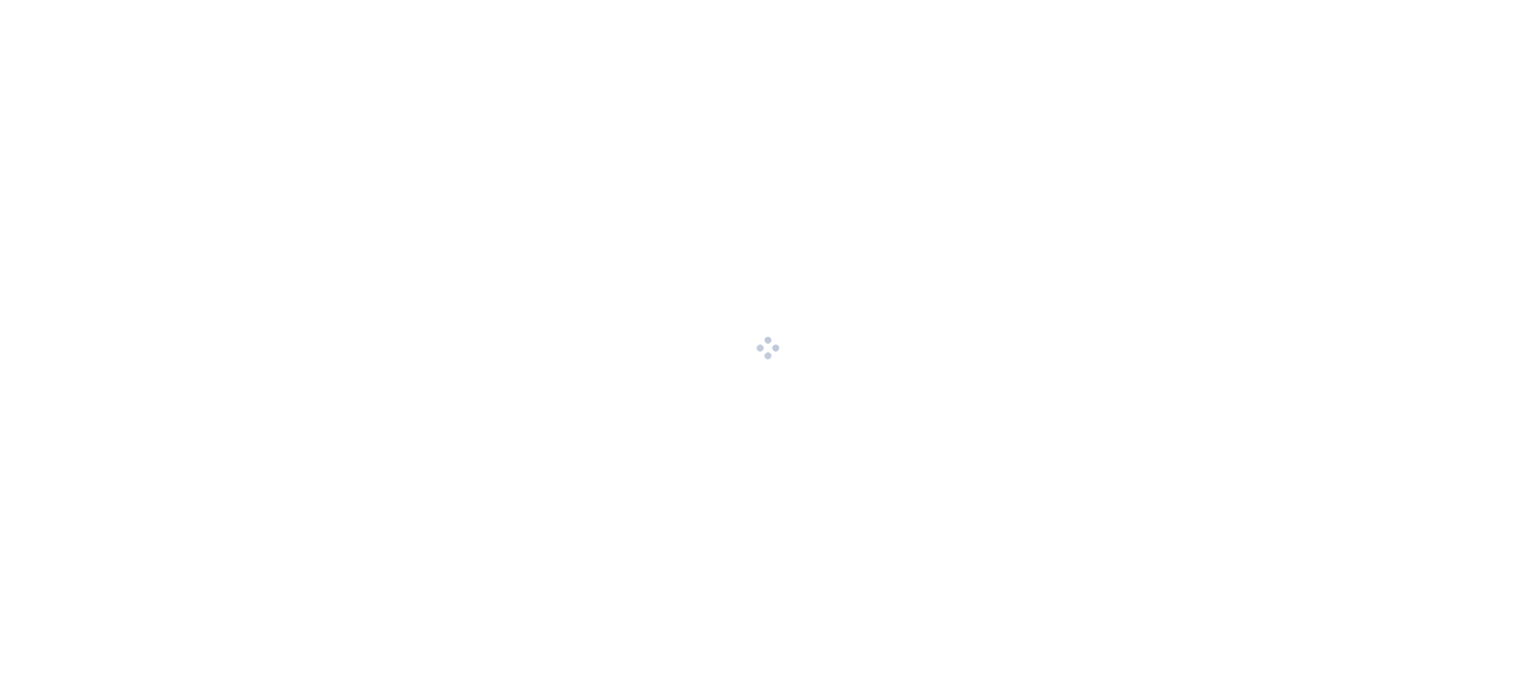 scroll, scrollTop: 0, scrollLeft: 0, axis: both 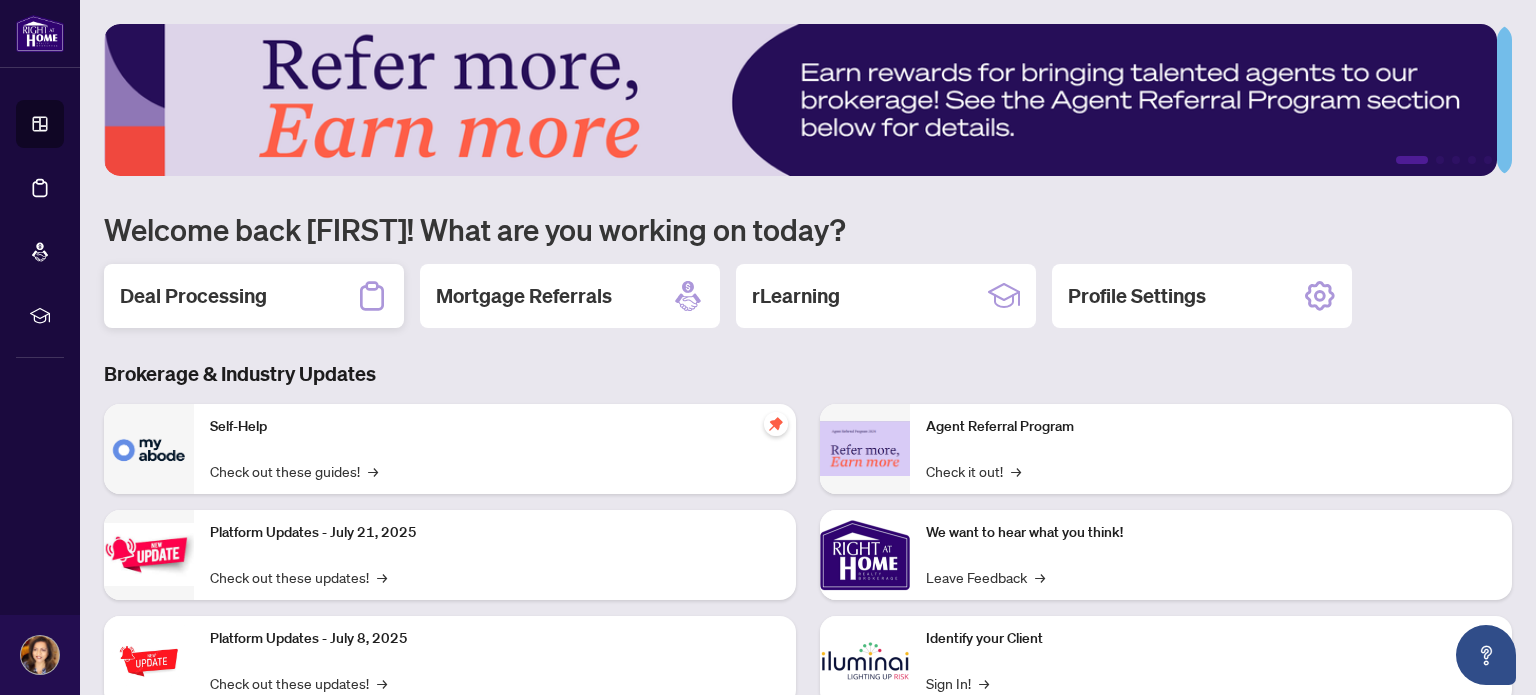 click on "Deal Processing" at bounding box center [254, 296] 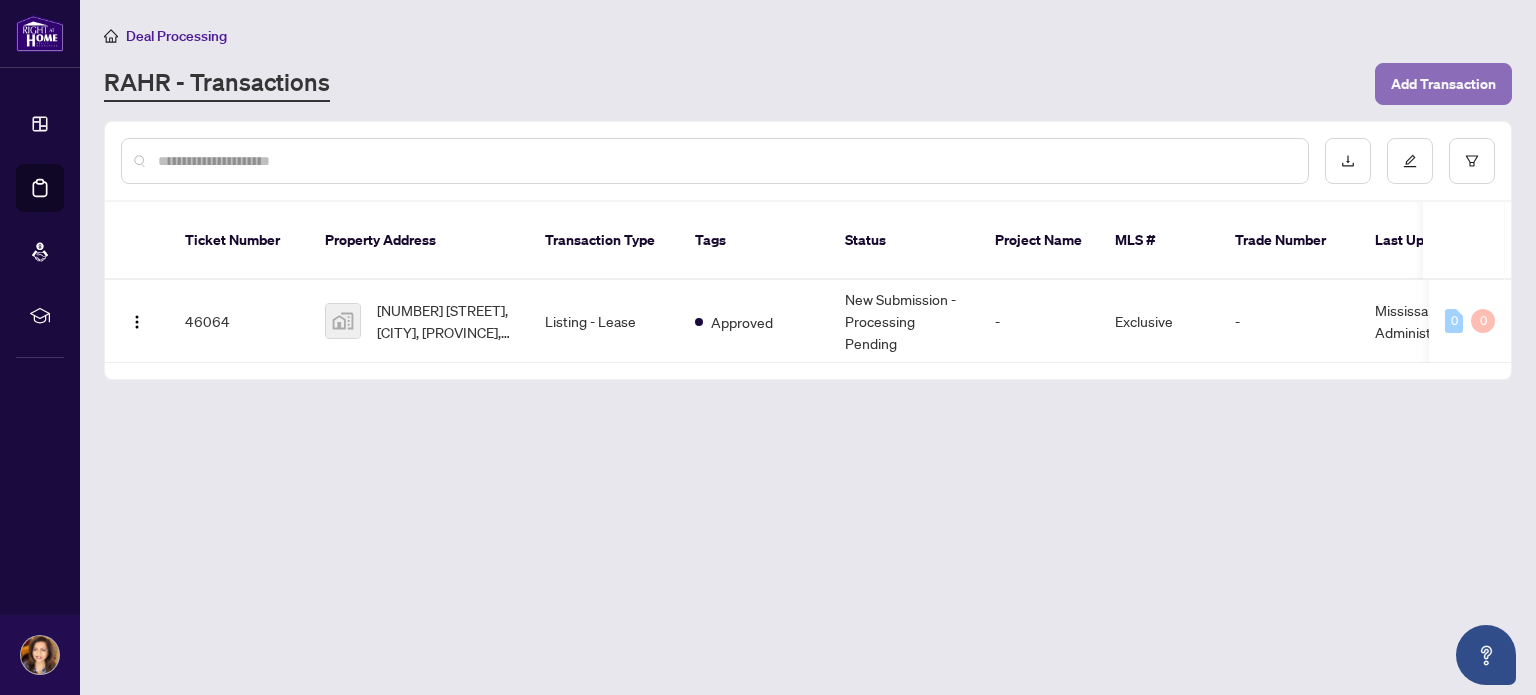 click on "Add Transaction" at bounding box center (1443, 84) 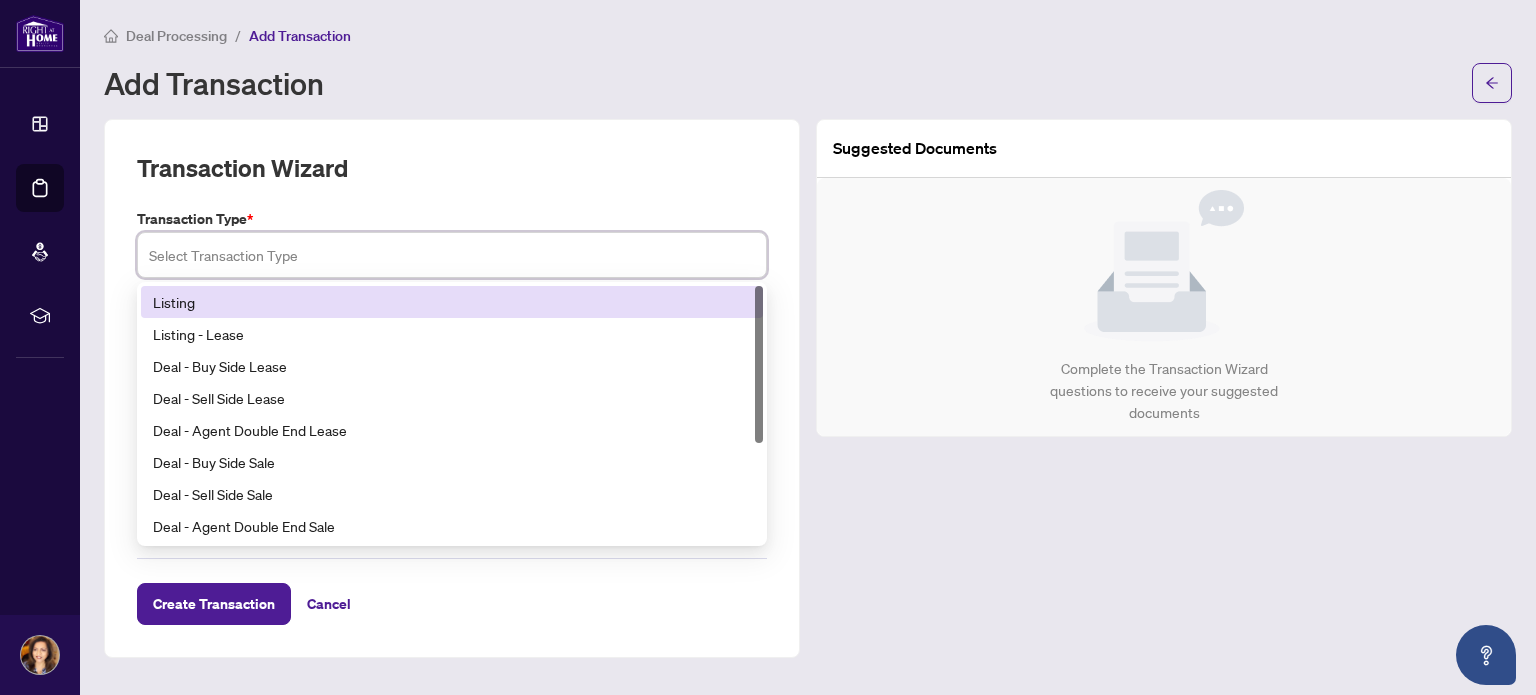 click at bounding box center [452, 255] 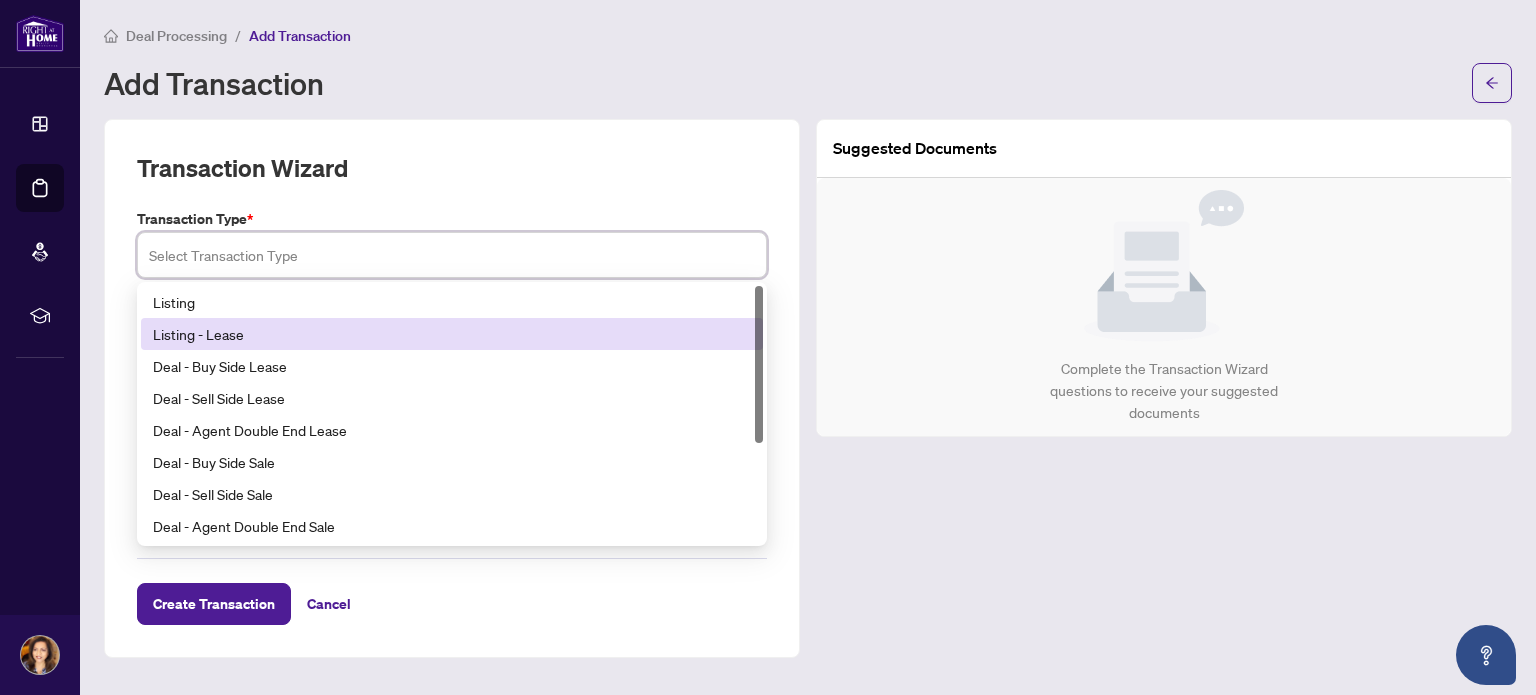 click on "Listing - Lease" at bounding box center [452, 334] 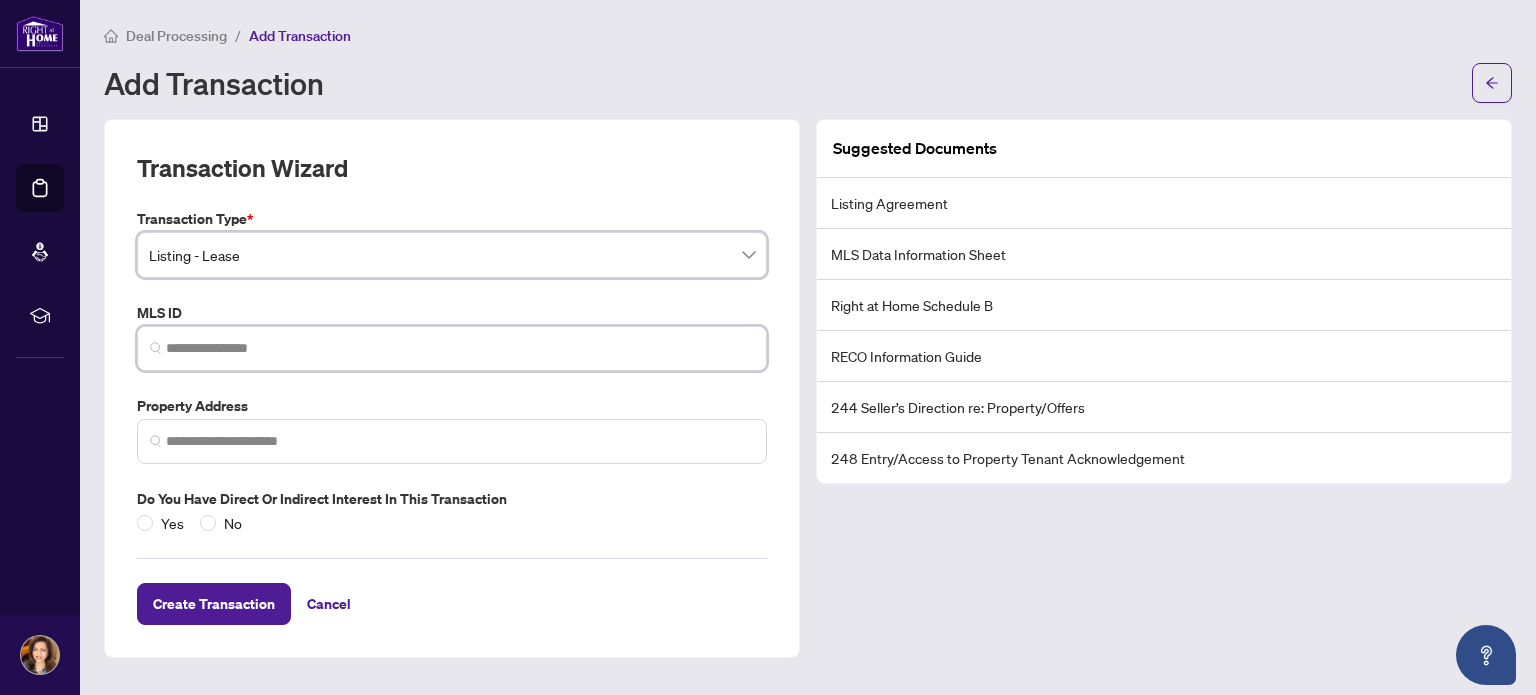 click at bounding box center [460, 348] 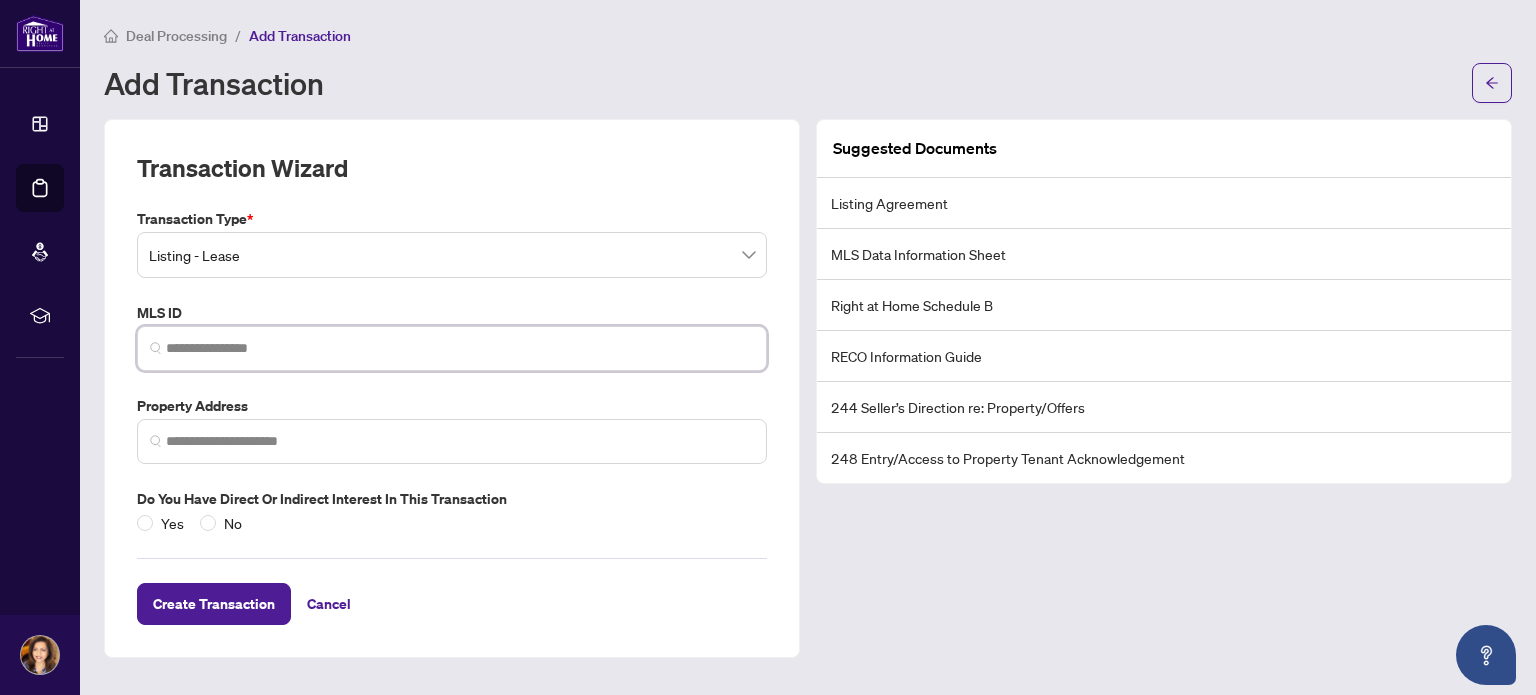 paste on "*********" 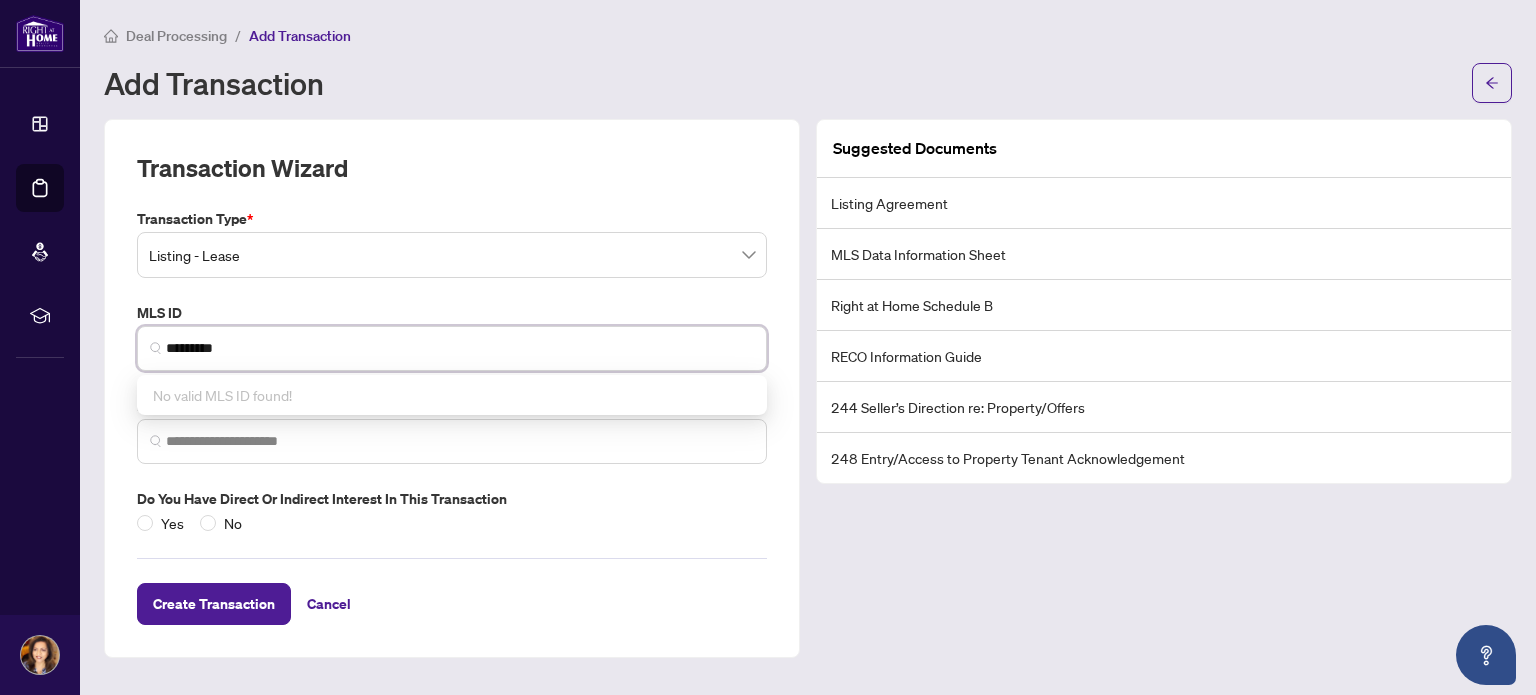 type on "*********" 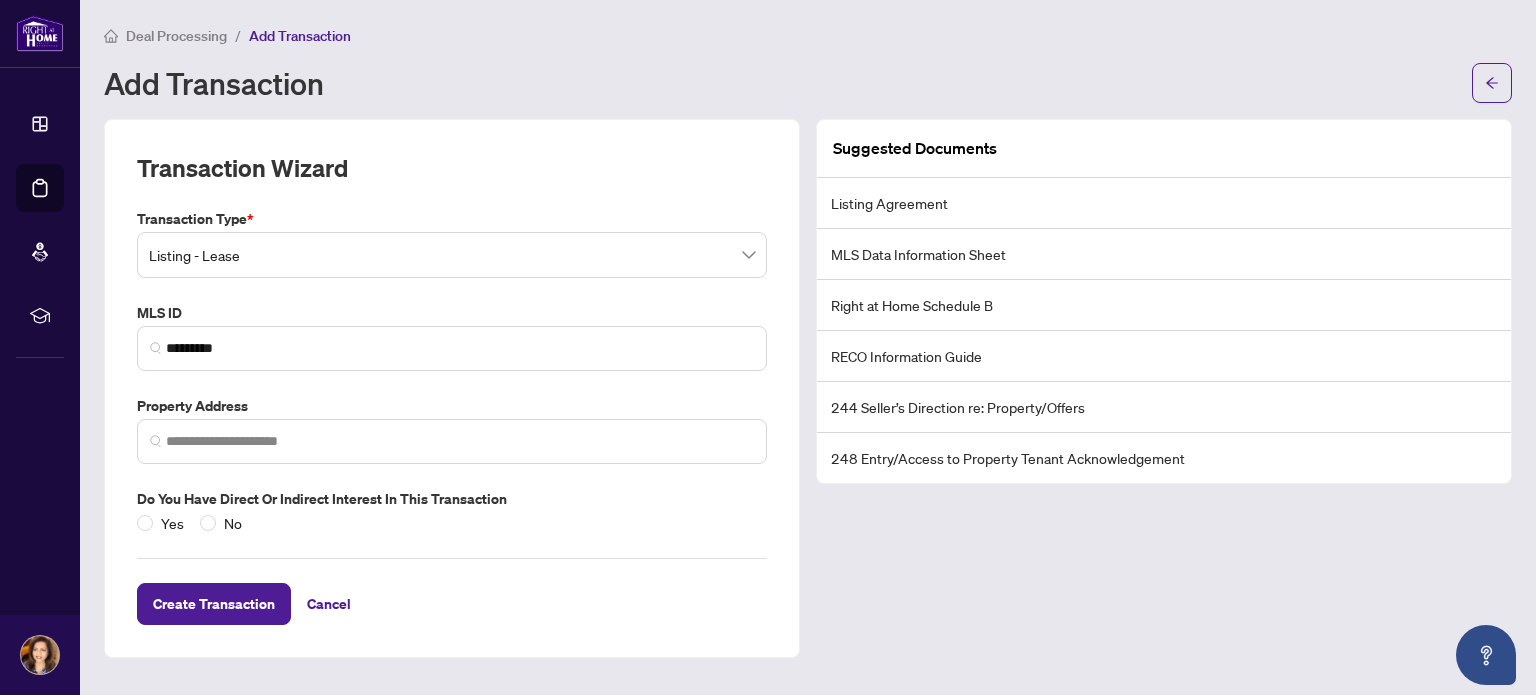 click on "Transaction Type * Listing - Lease 13 14 15 Listing Listing - Lease Deal - Buy Side Lease Deal - Sell Side Lease Deal - Agent Double End Lease Deal - Buy Side Sale Deal - Sell Side Sale Deal - Agent Double End Sale Deal - Sell Side Assignment Deal - Buy Side Assignment MLS ID ********* No valid MLS ID found! Property Address Do you have direct or indirect interest in this transaction Yes No" at bounding box center [452, 371] 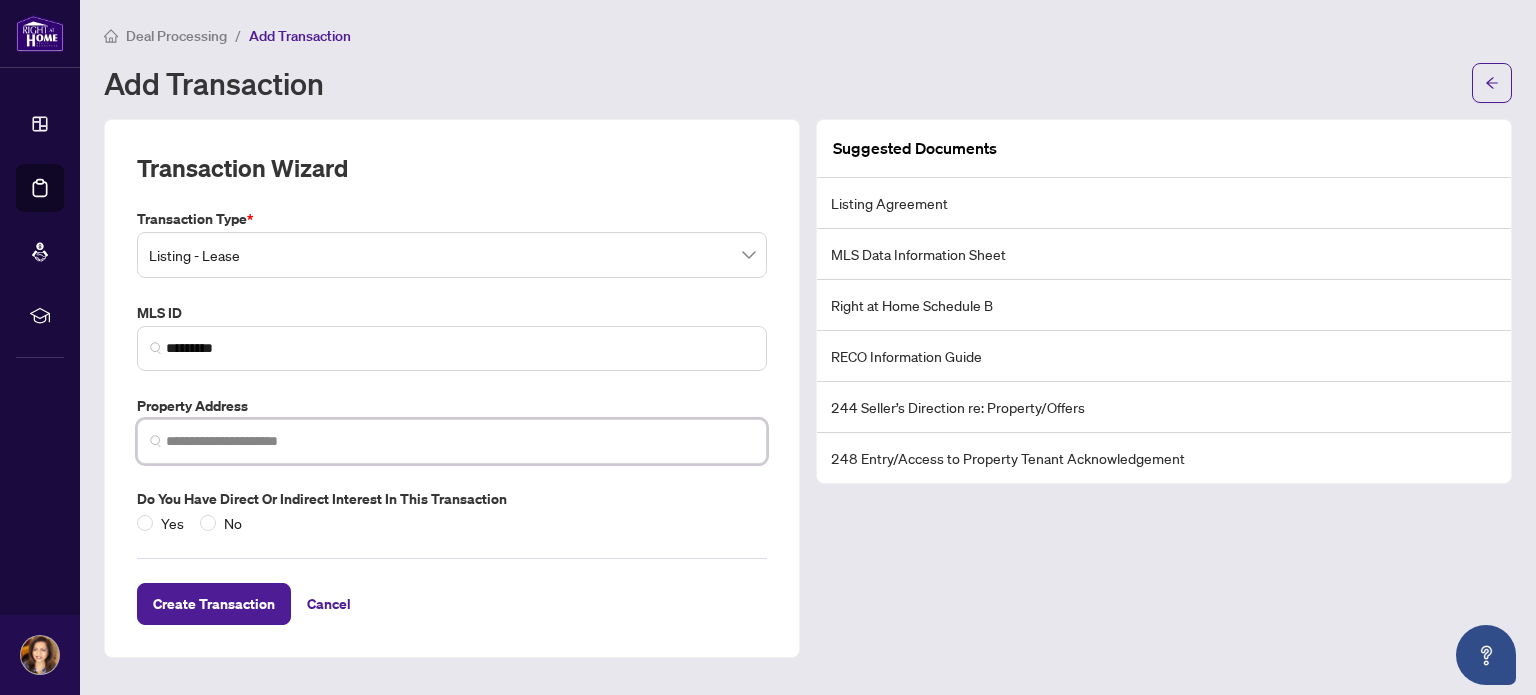 click at bounding box center (460, 441) 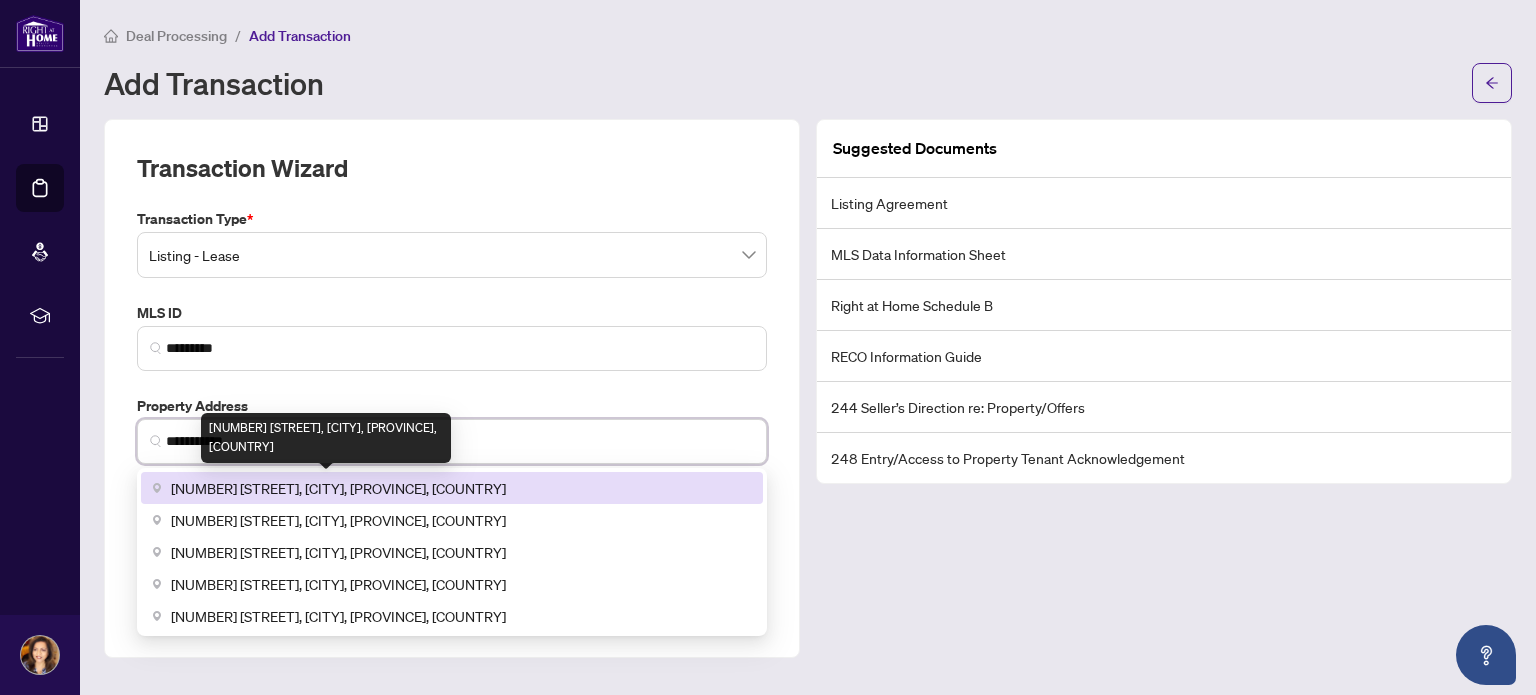 click on "[NUMBER] [STREET], [CITY], [PROVINCE], [COUNTRY]" at bounding box center (338, 488) 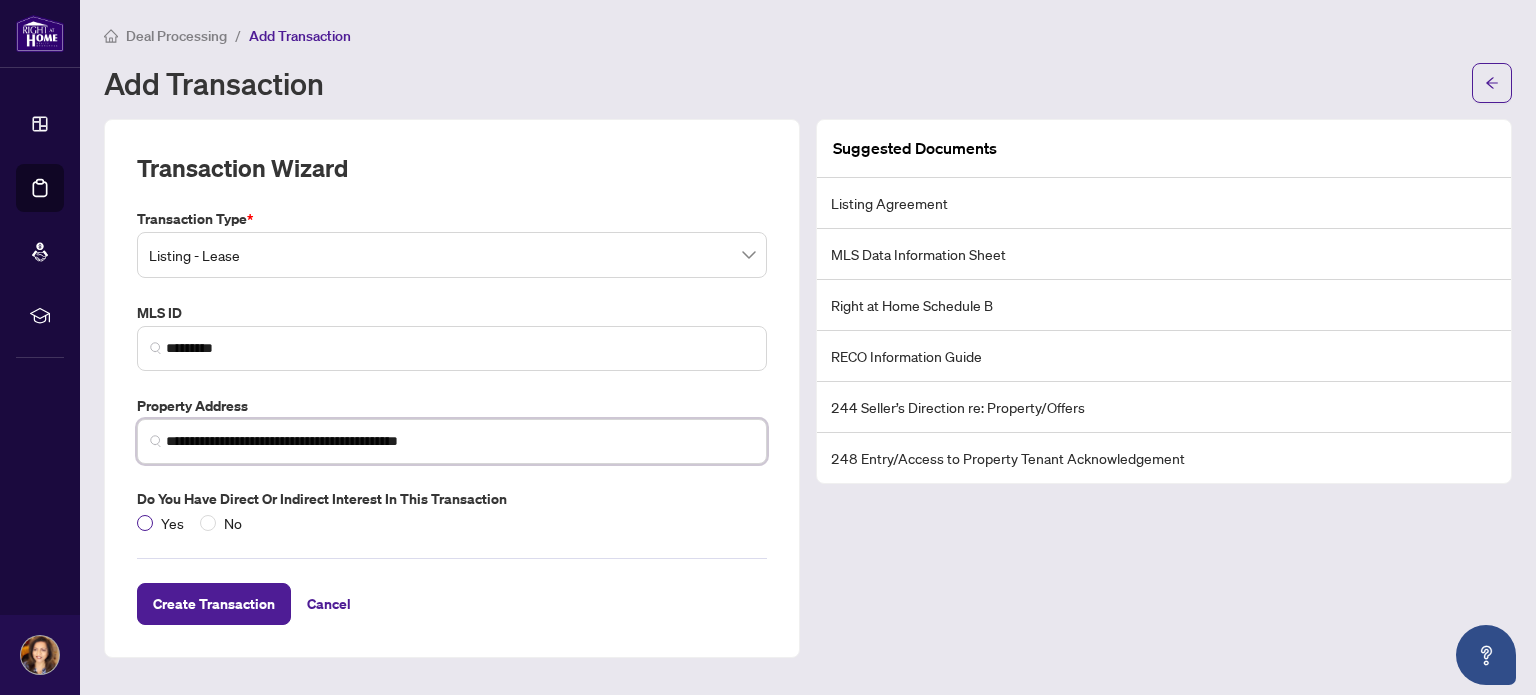 type on "**********" 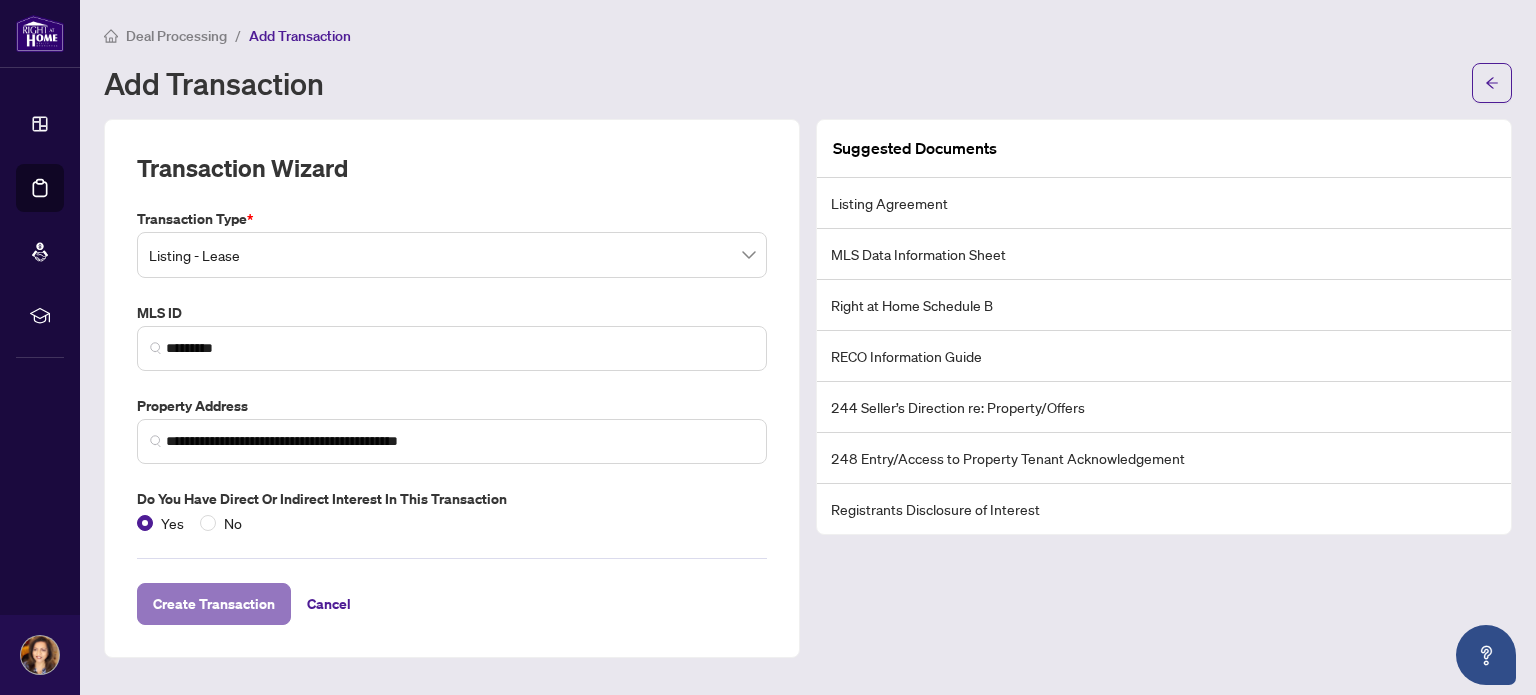 click on "Create Transaction" at bounding box center (214, 604) 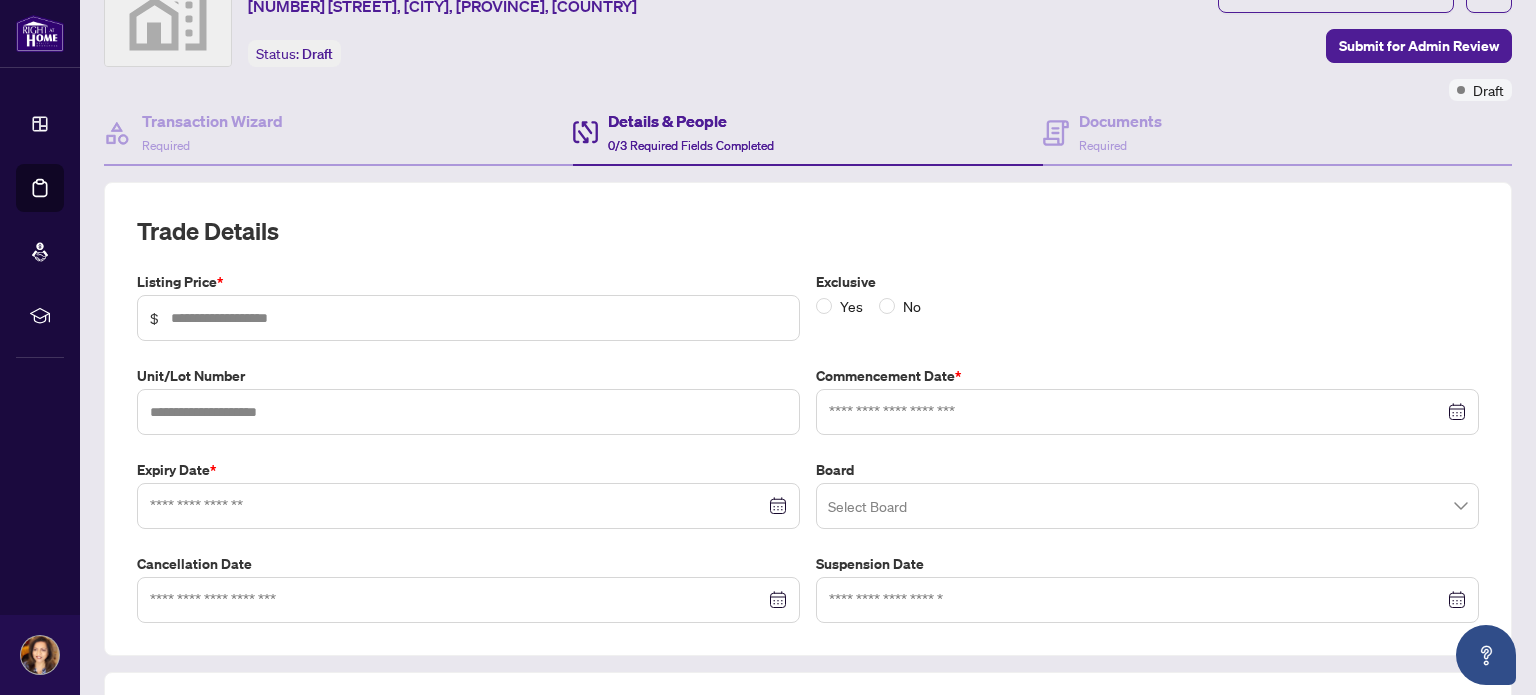 scroll, scrollTop: 134, scrollLeft: 0, axis: vertical 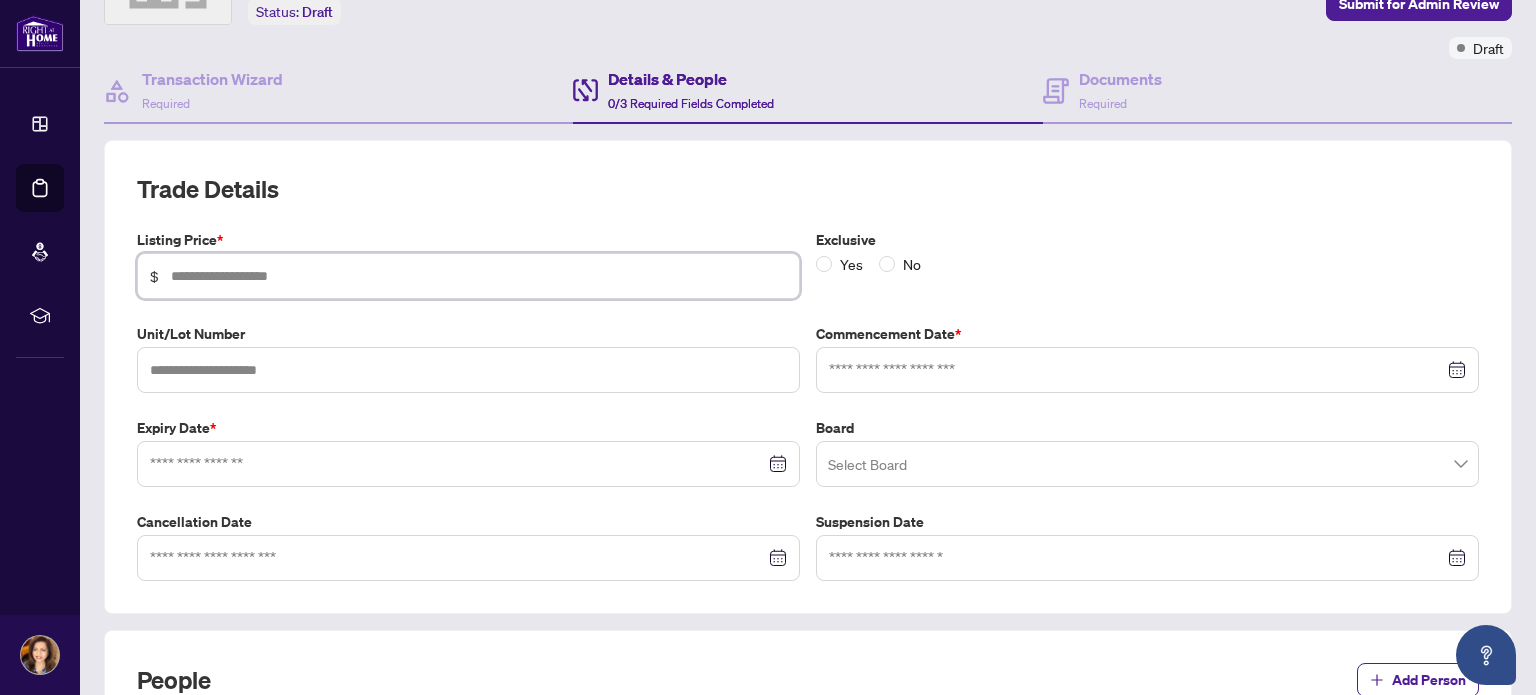 click at bounding box center (479, 276) 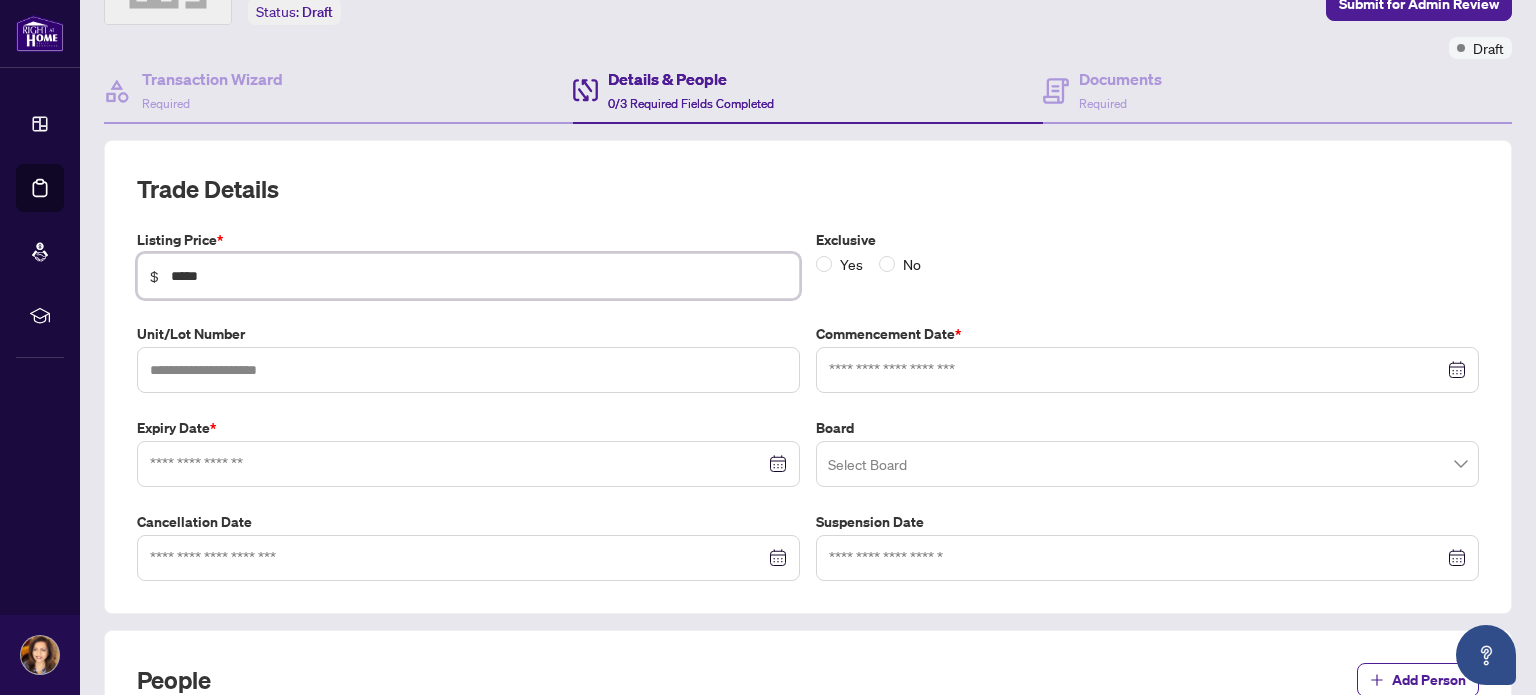 type on "*****" 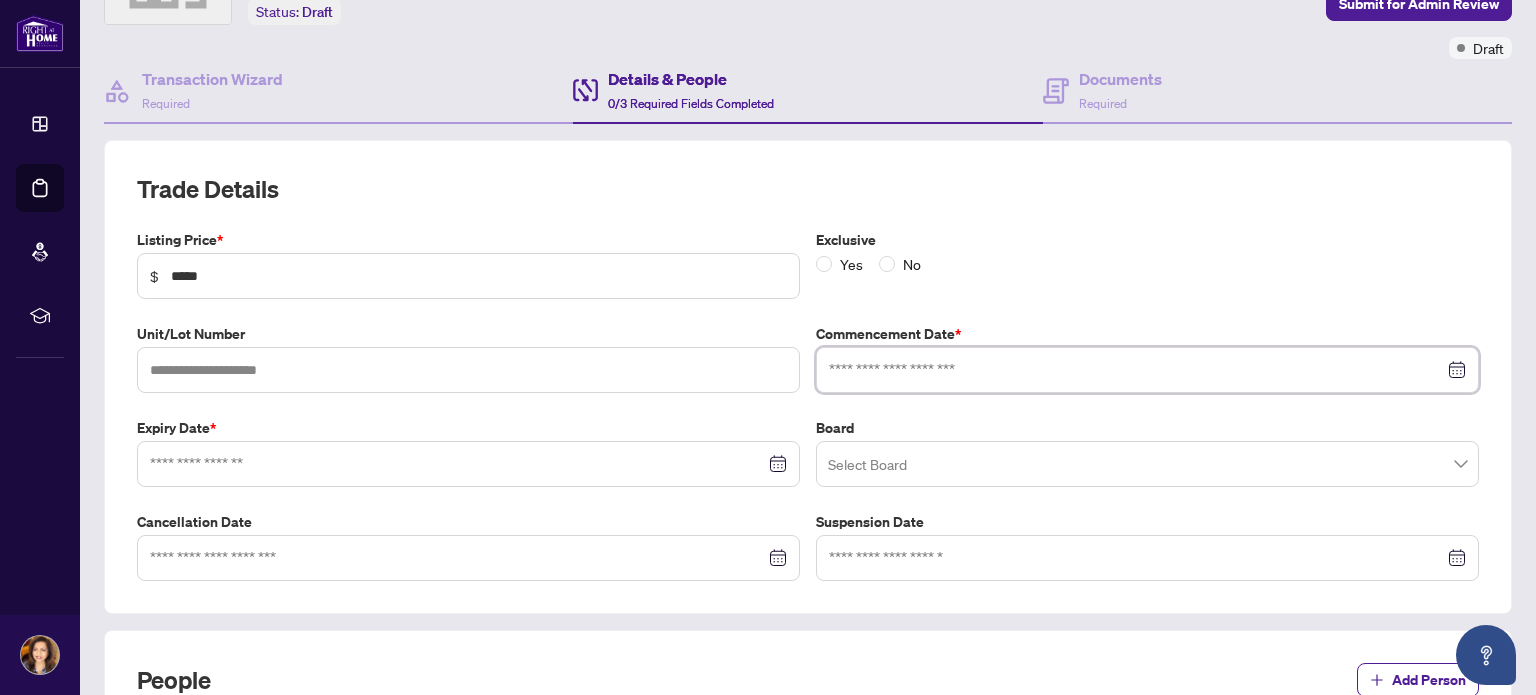 click at bounding box center [1136, 370] 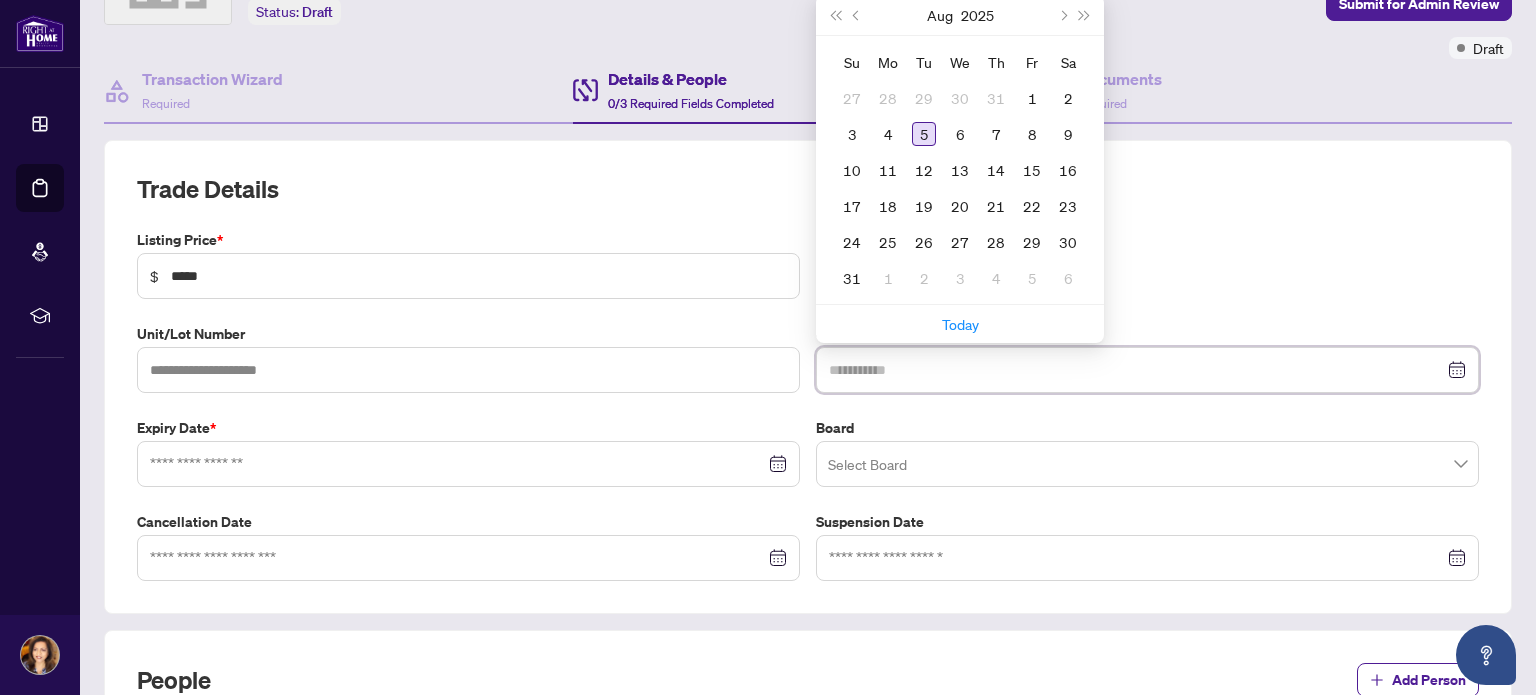type on "**********" 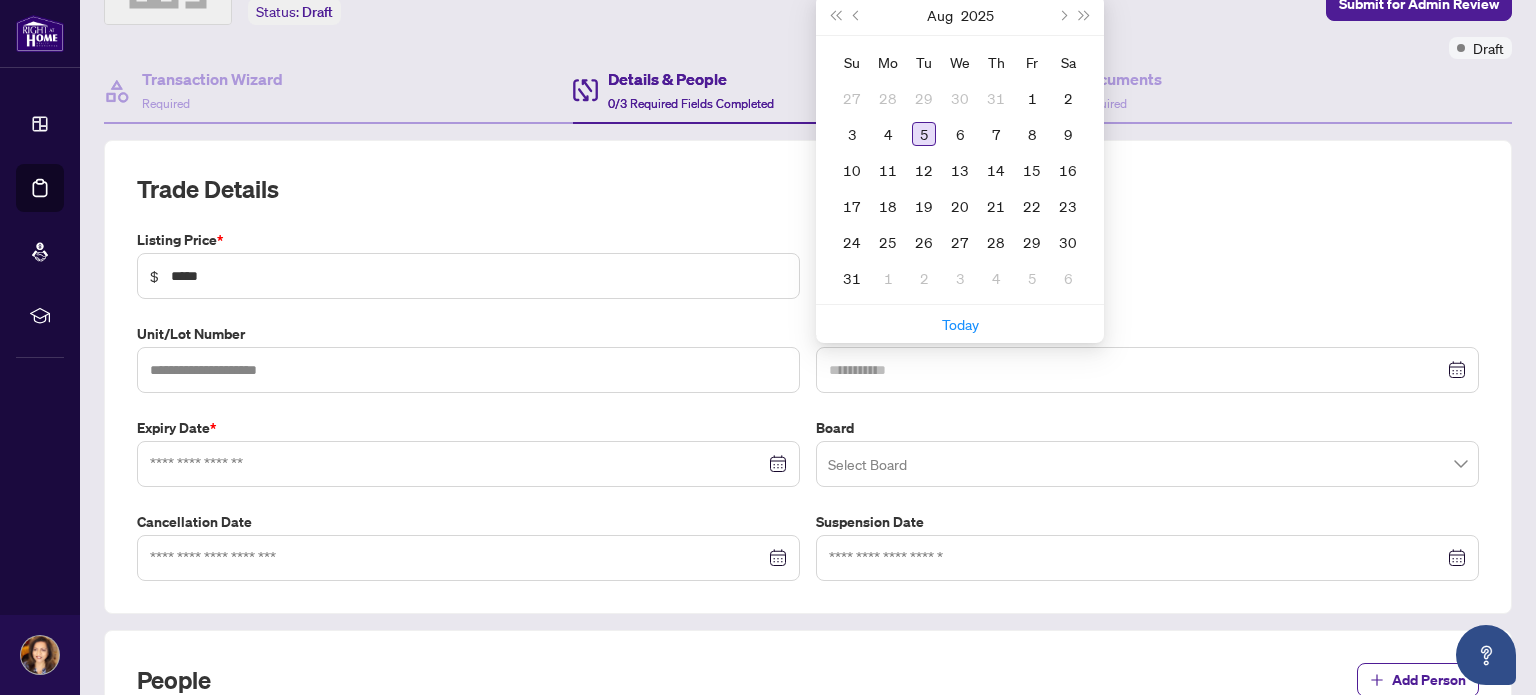 click on "5" at bounding box center [924, 134] 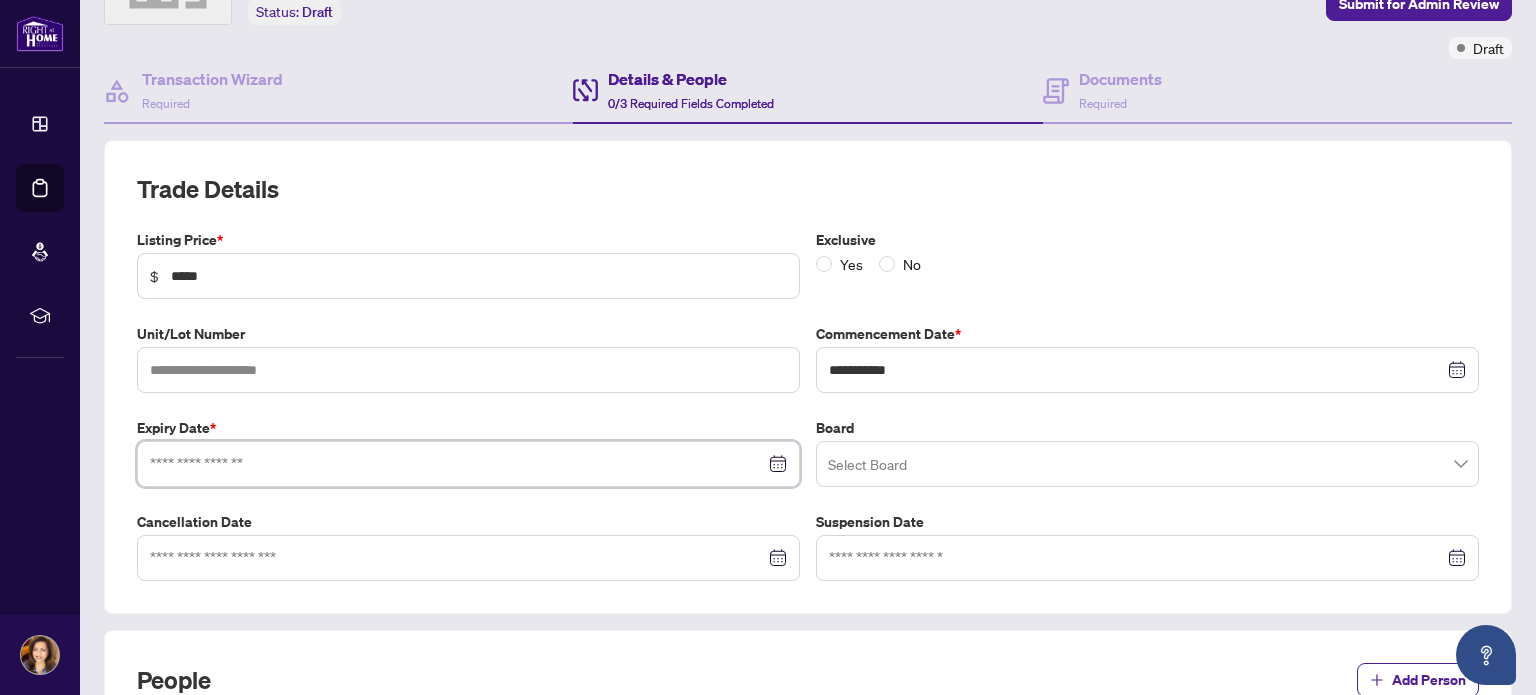 click at bounding box center (457, 464) 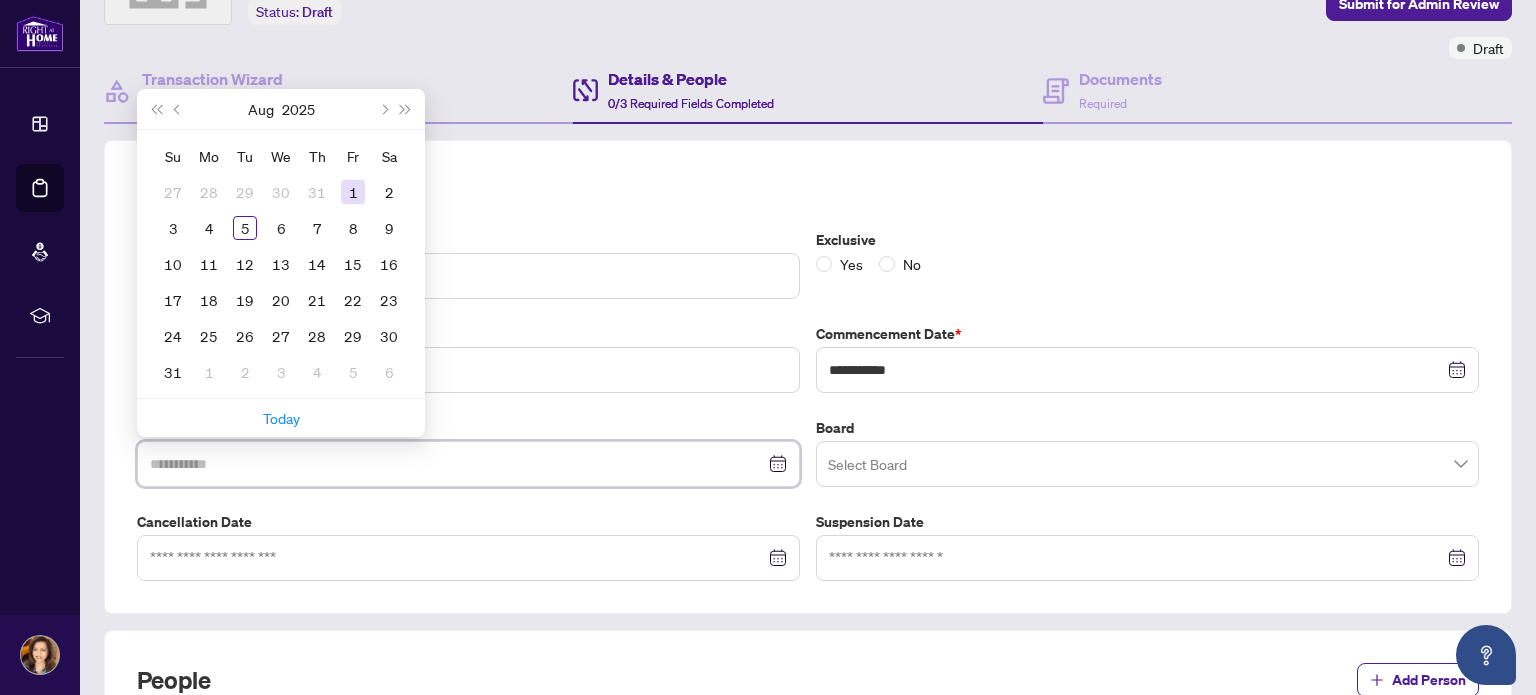 type on "**********" 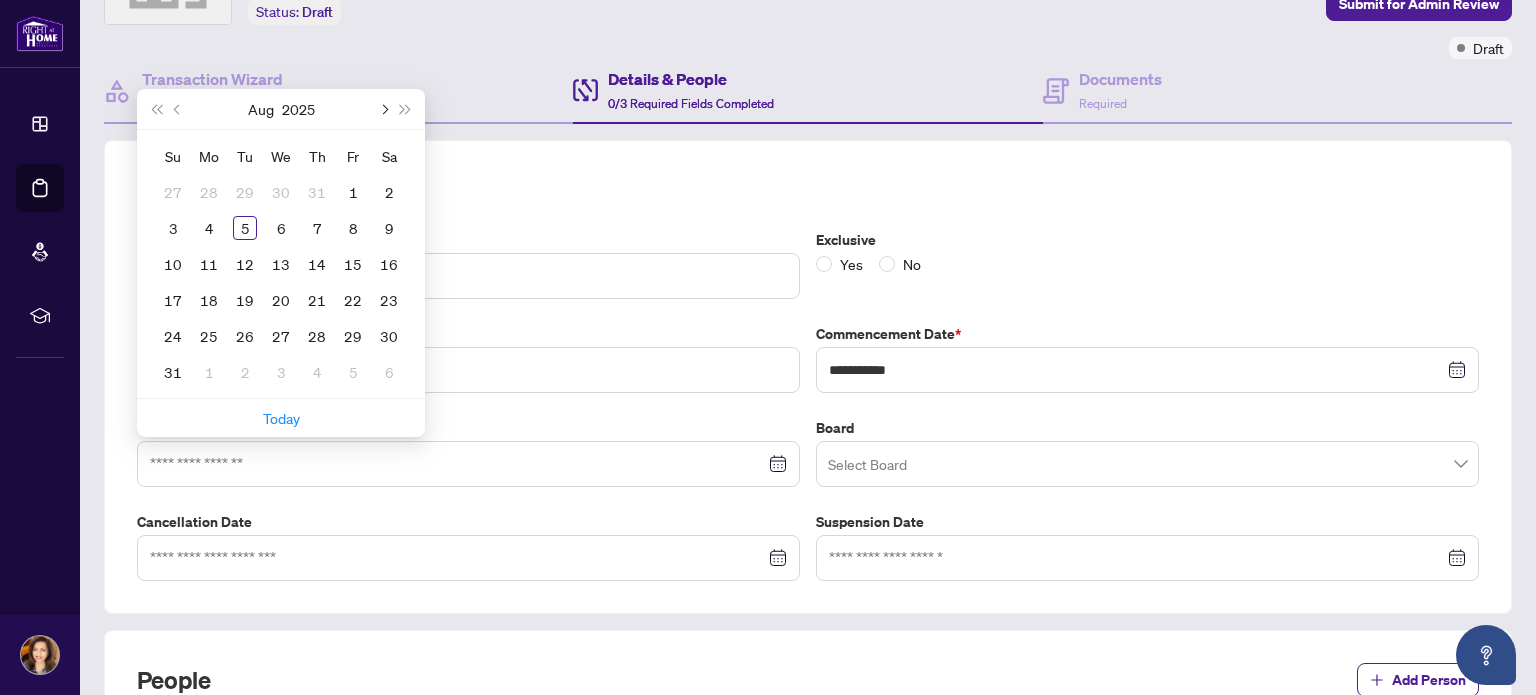 click at bounding box center (383, 109) 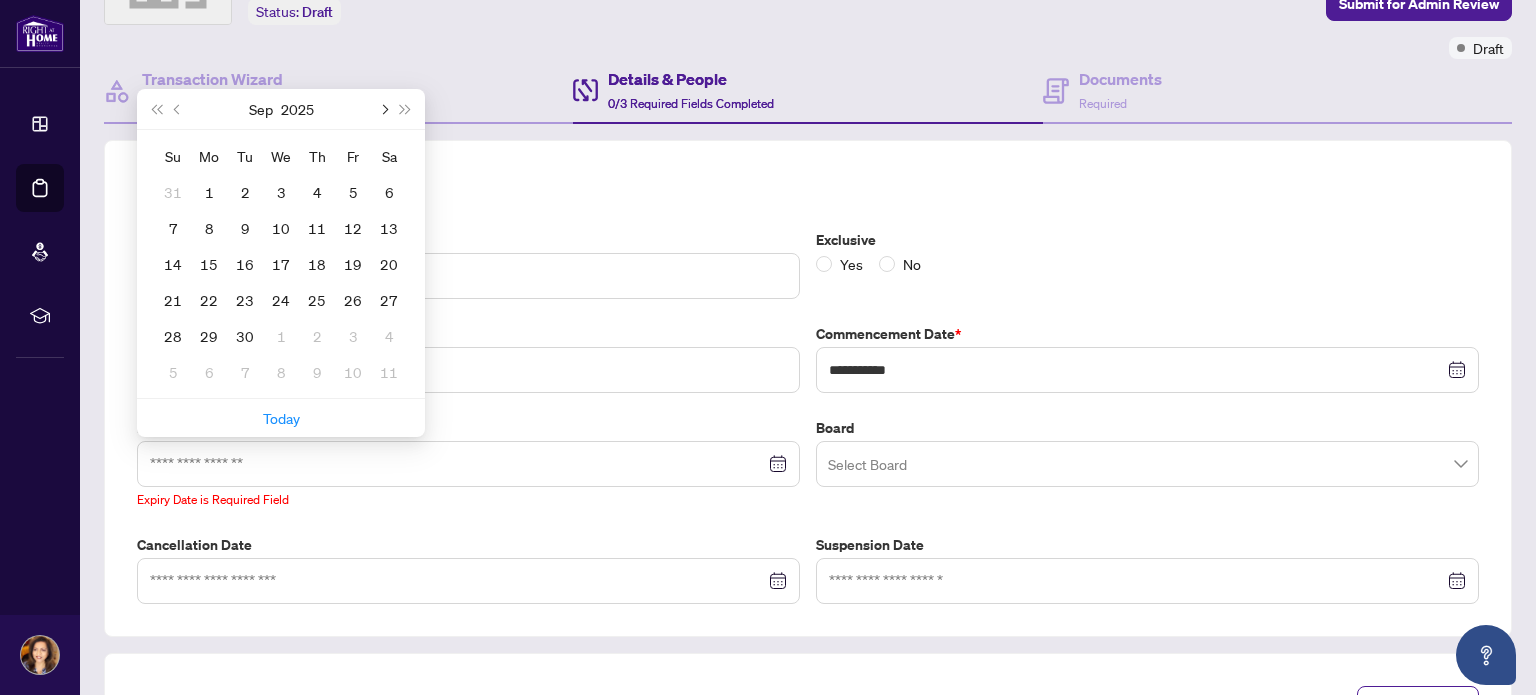 click at bounding box center (383, 109) 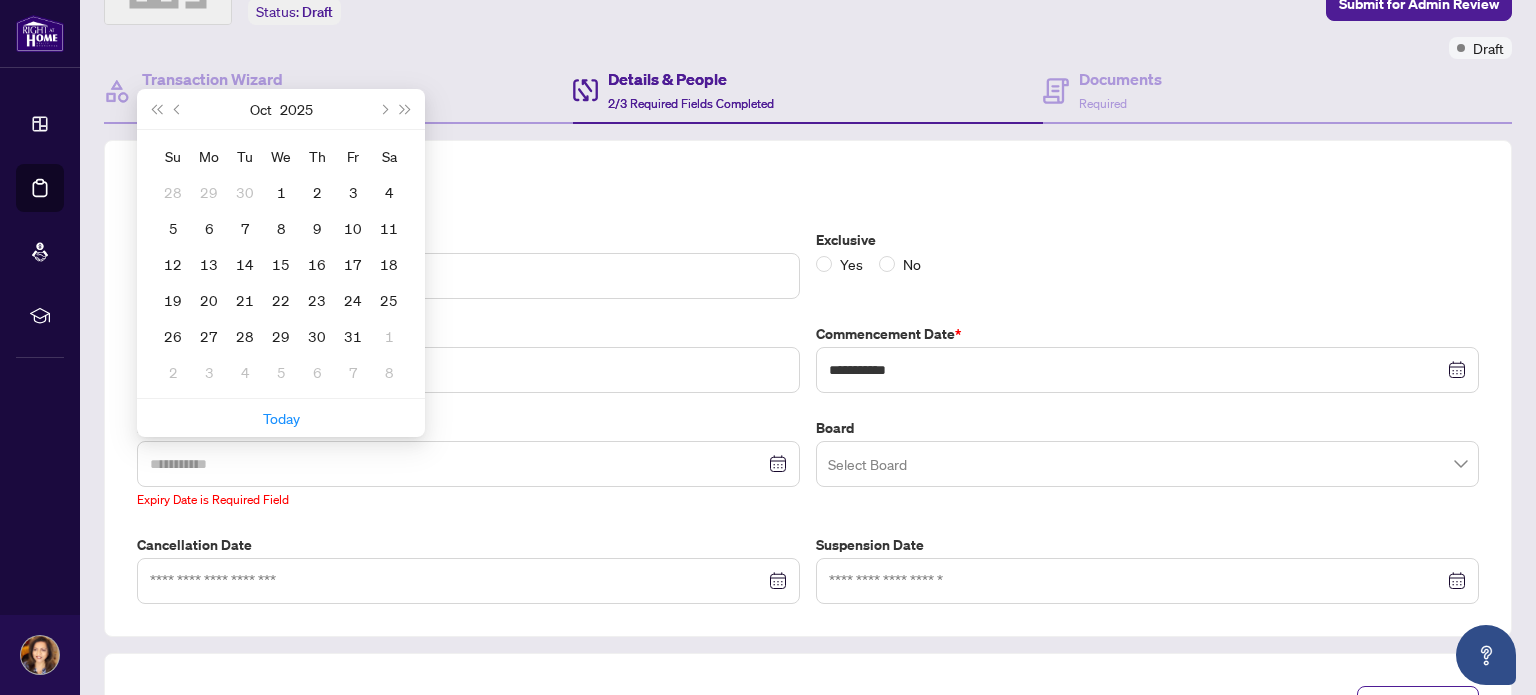 type on "**********" 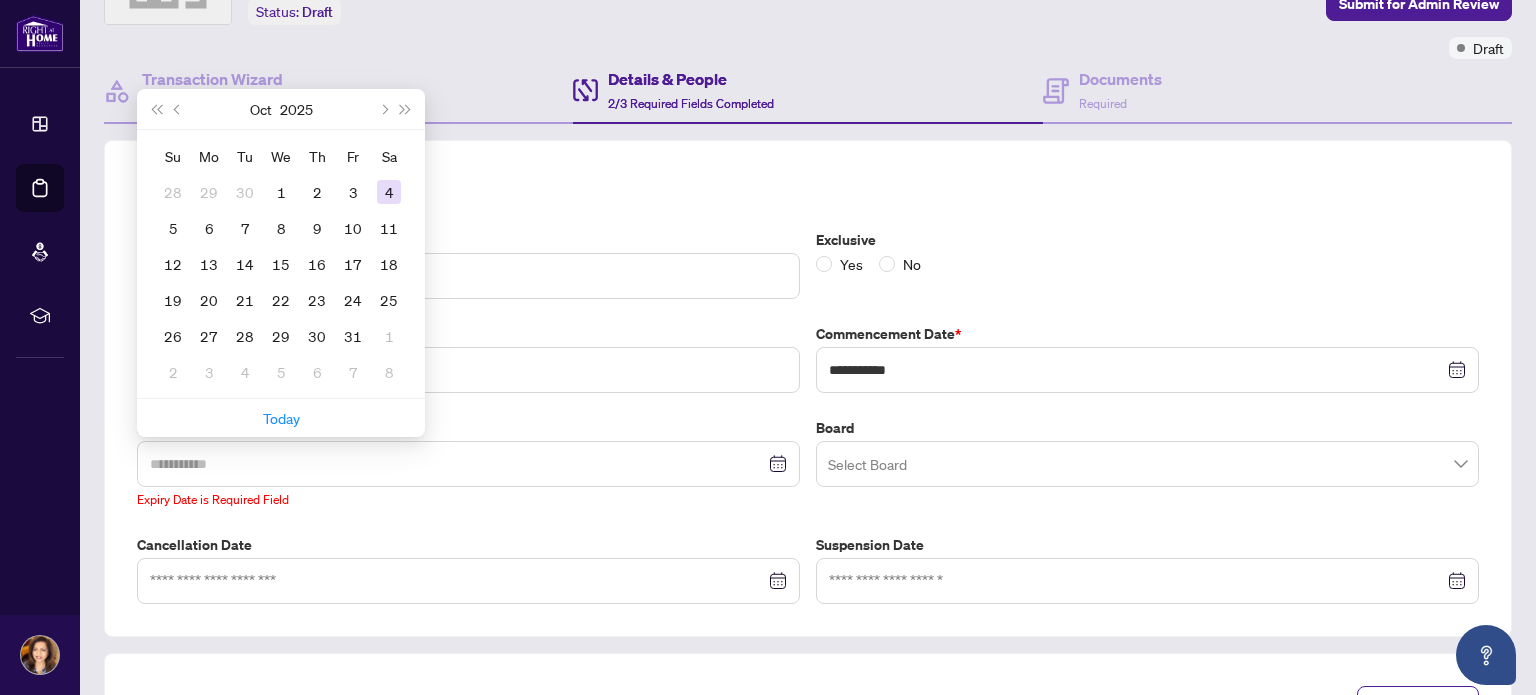 type on "**********" 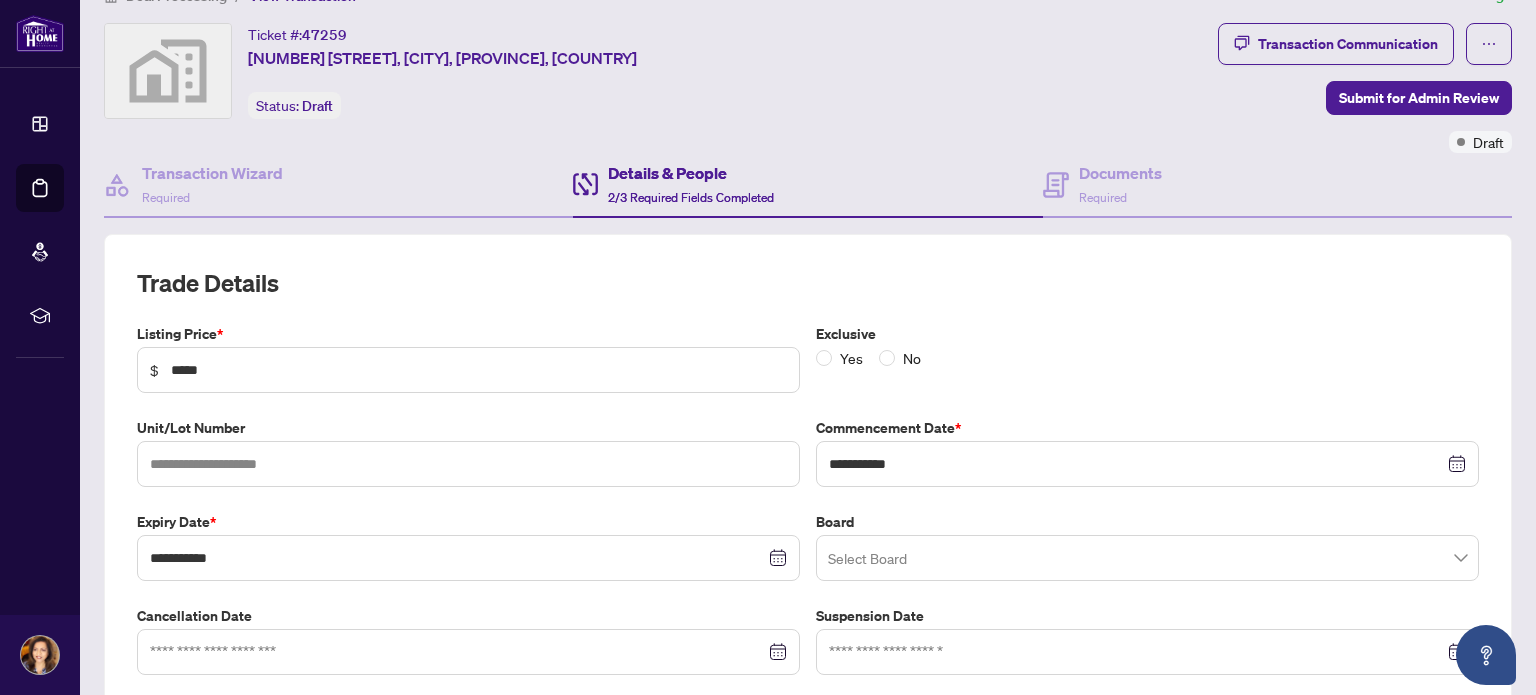 scroll, scrollTop: 32, scrollLeft: 0, axis: vertical 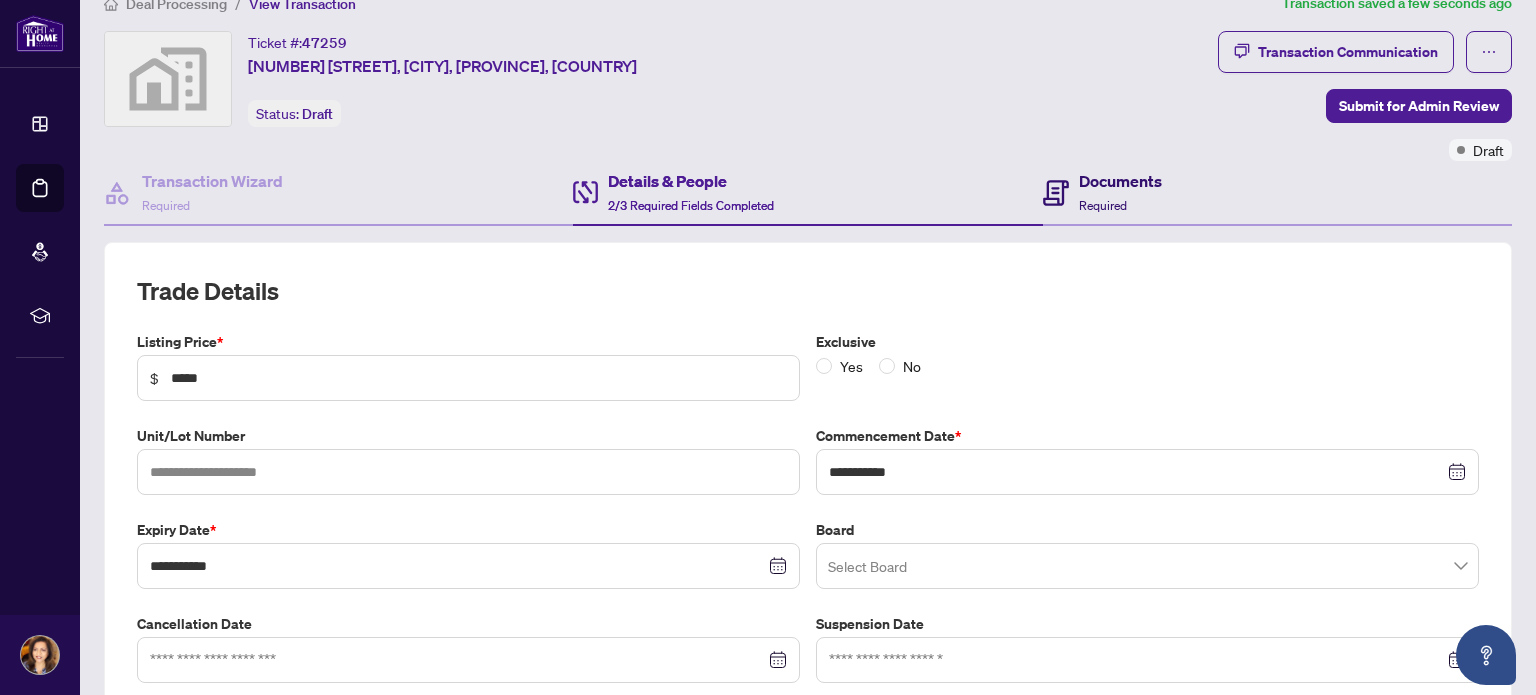 click on "Documents" at bounding box center [1120, 181] 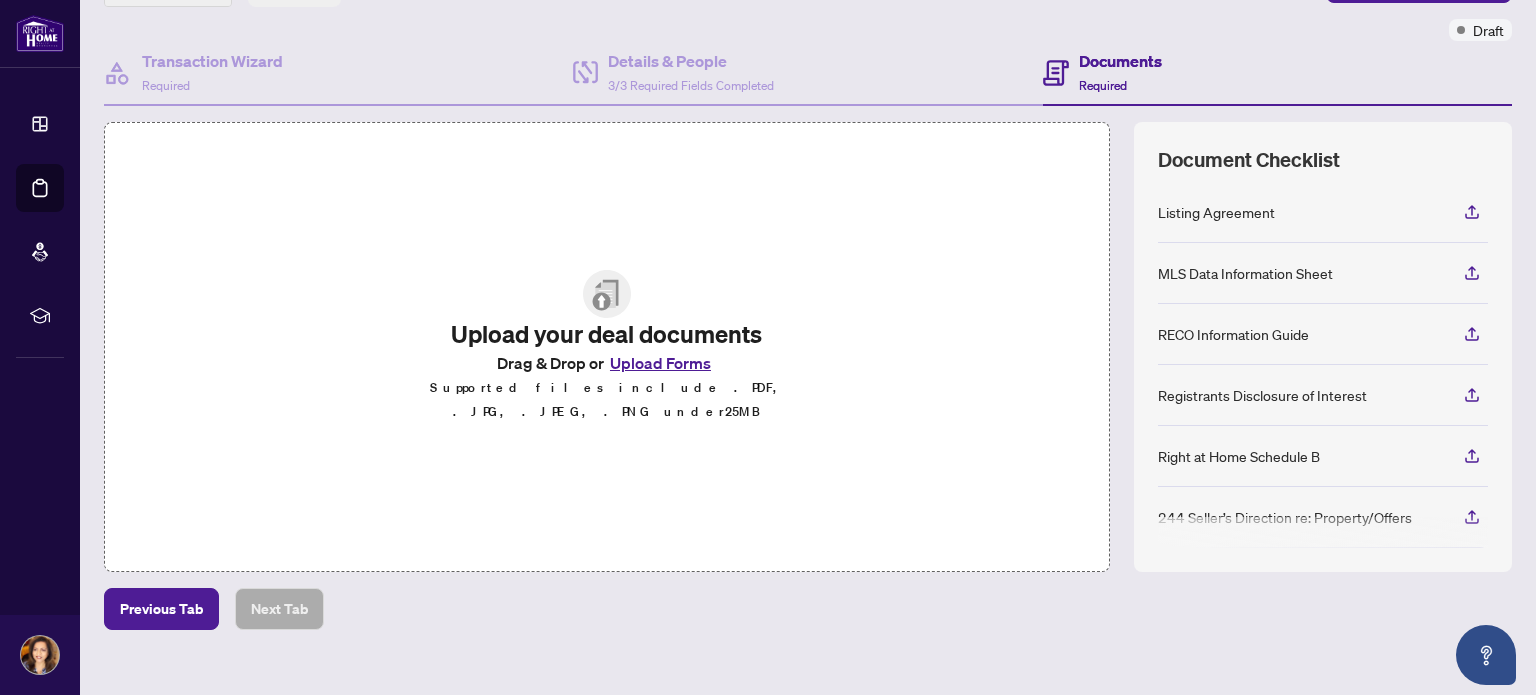 scroll, scrollTop: 177, scrollLeft: 0, axis: vertical 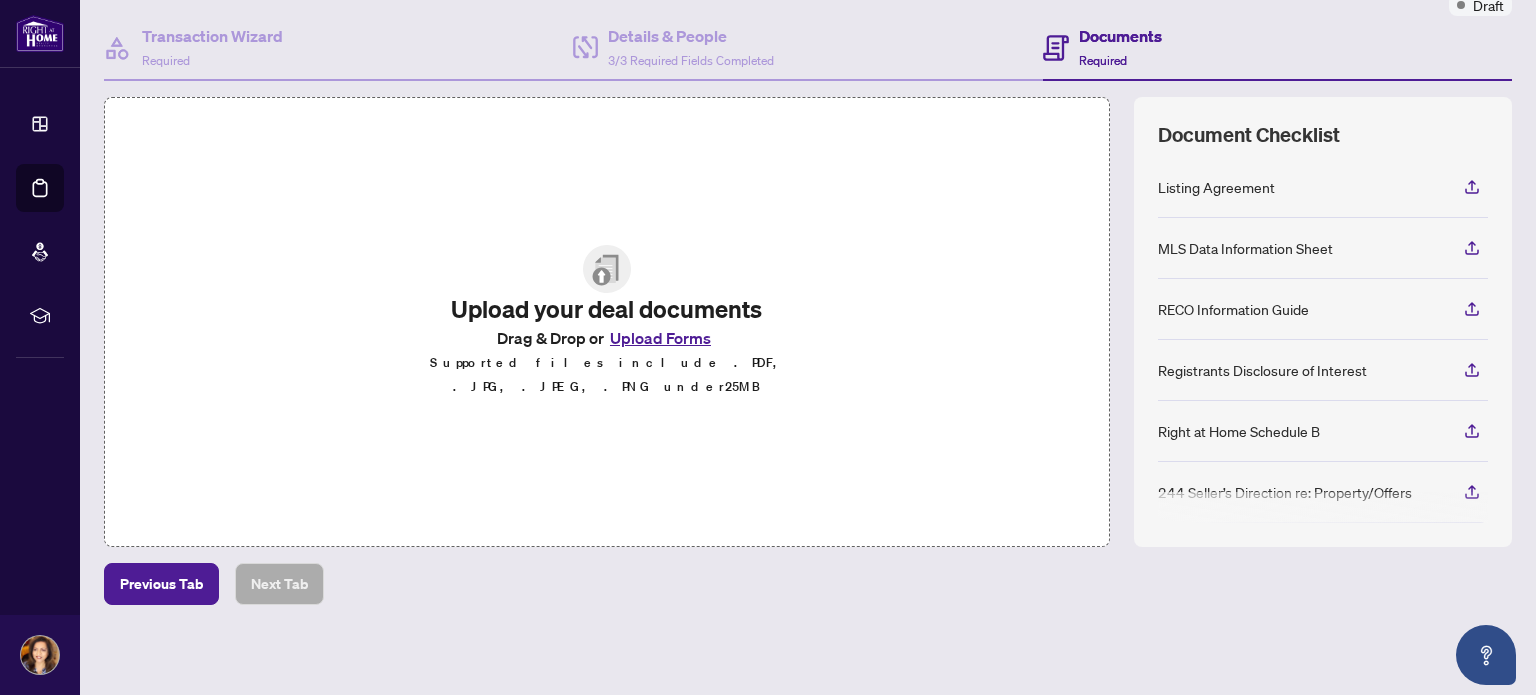 click on "Upload Forms" at bounding box center (660, 338) 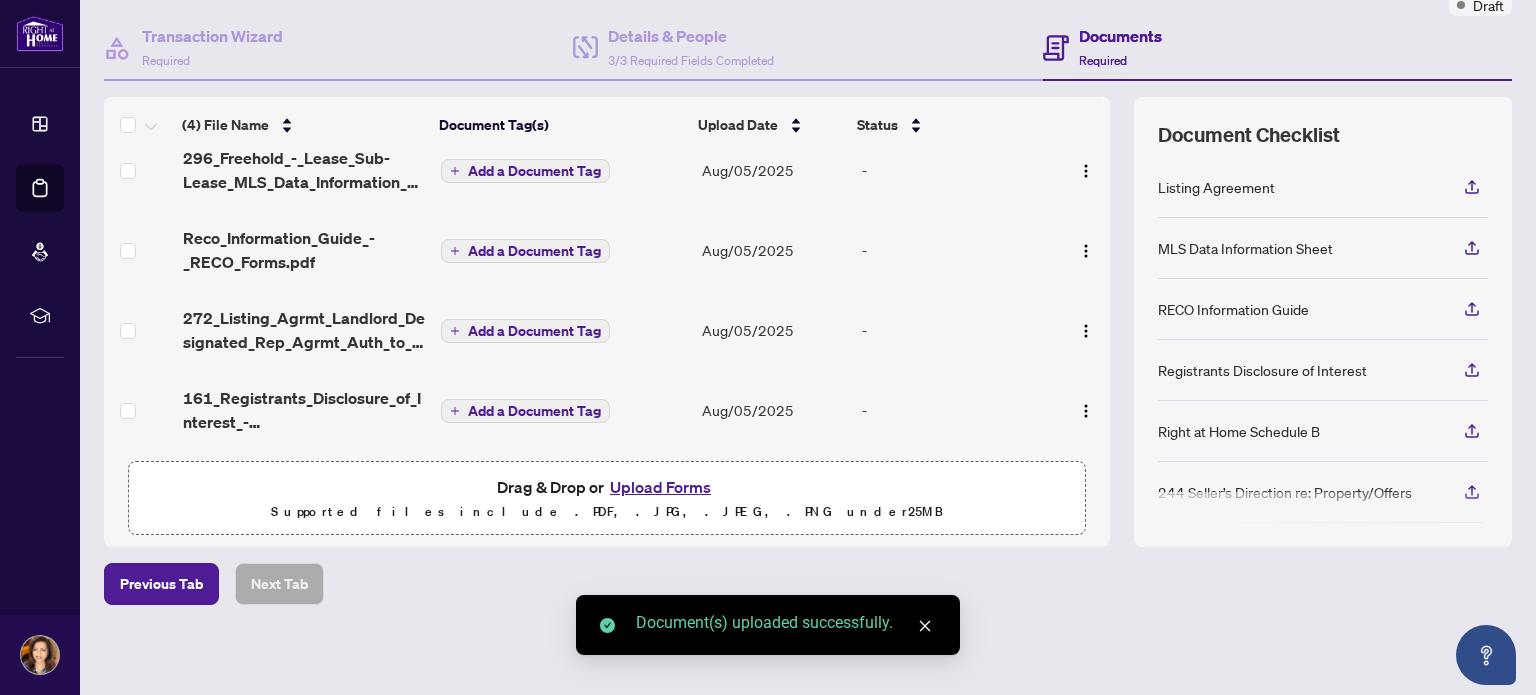 scroll, scrollTop: 0, scrollLeft: 0, axis: both 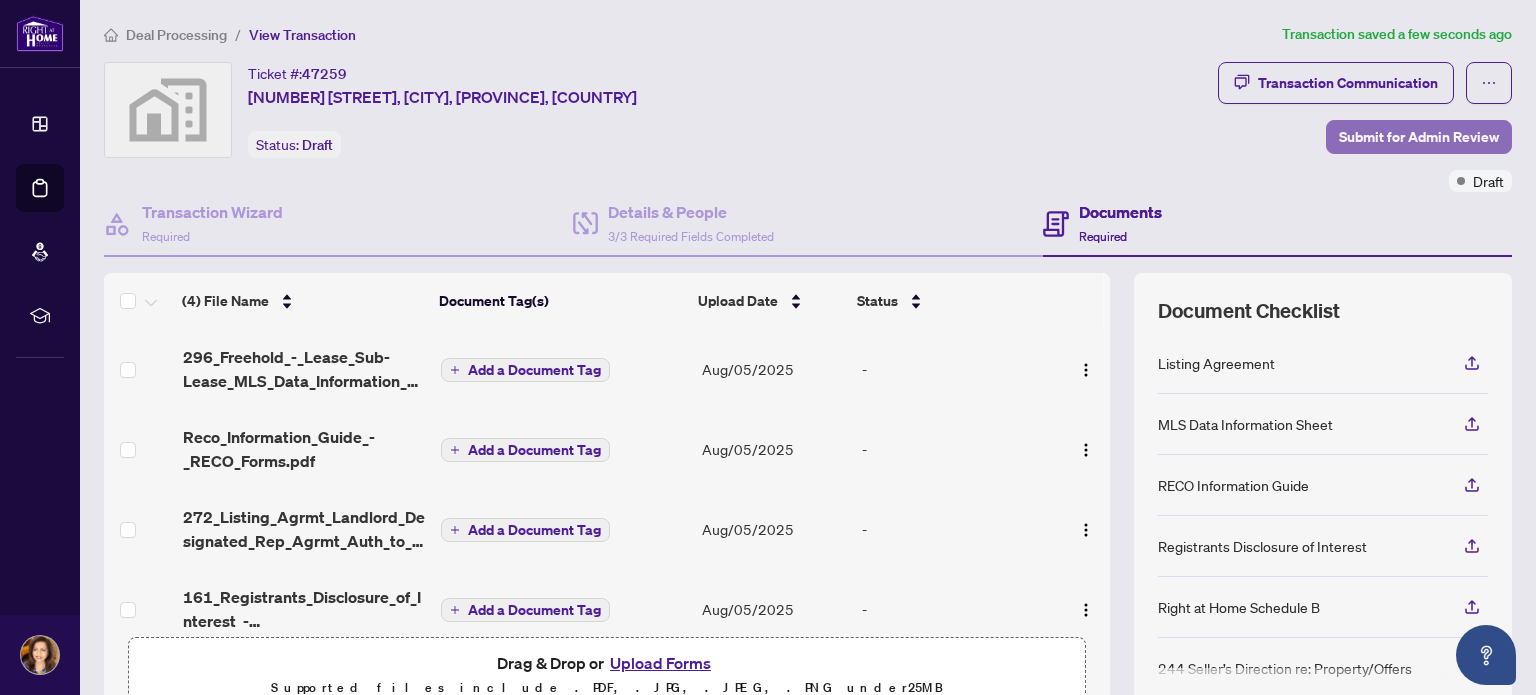click on "Submit for Admin Review" at bounding box center [1419, 137] 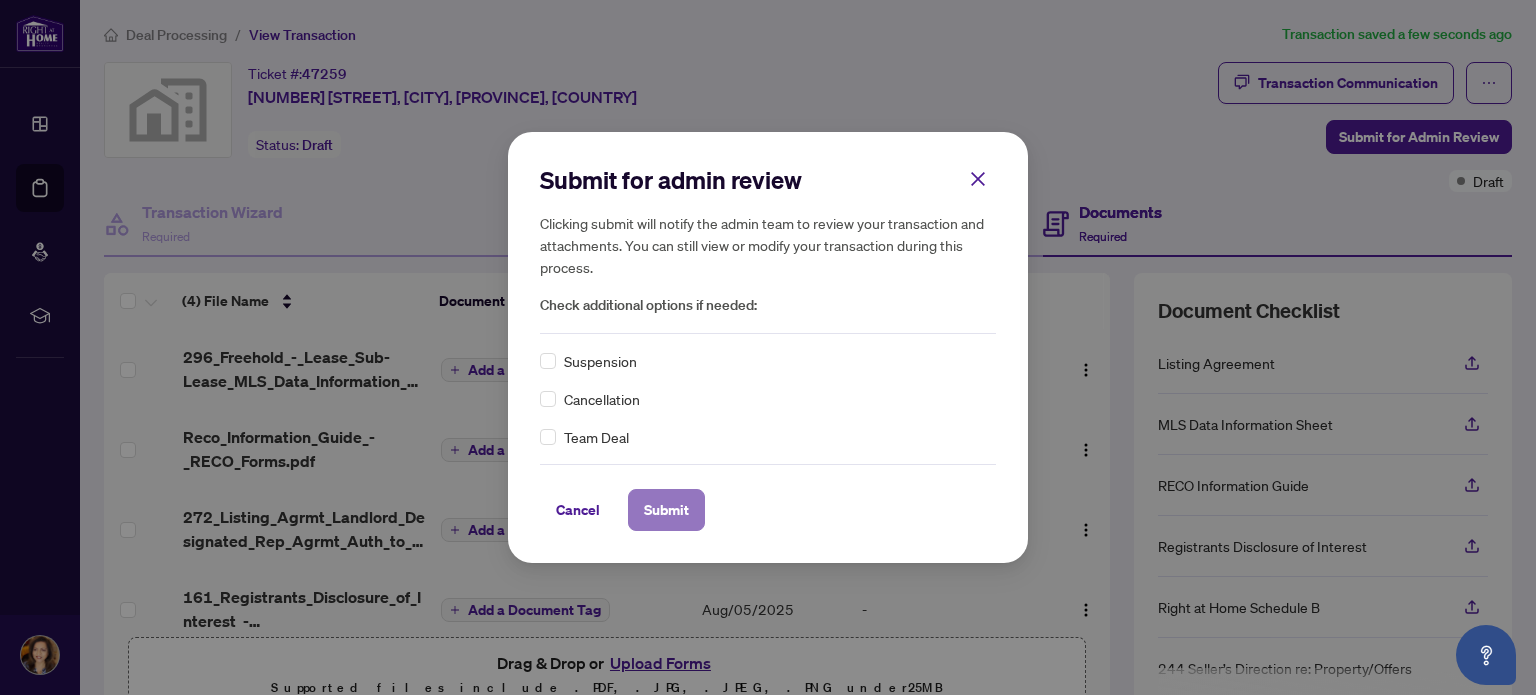 click on "Submit" at bounding box center (666, 510) 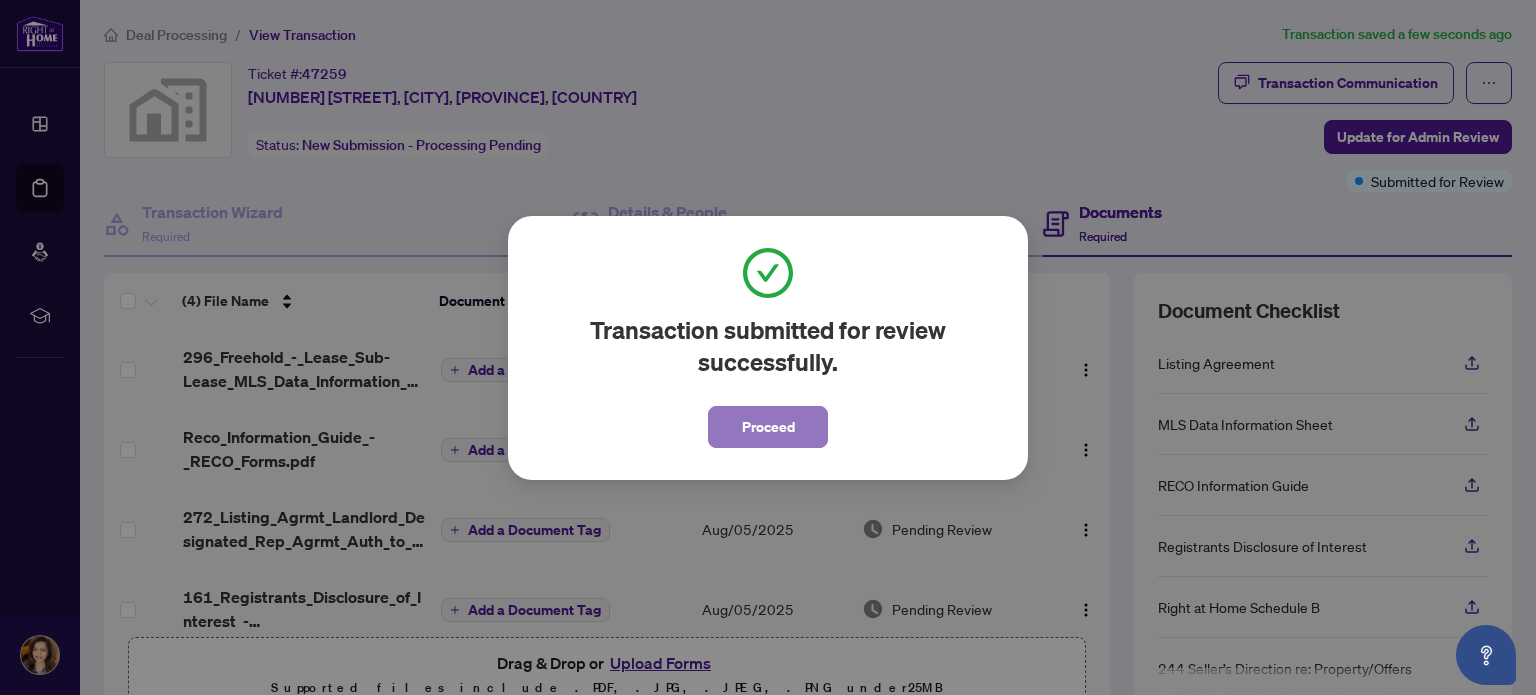 click on "Proceed" at bounding box center [768, 427] 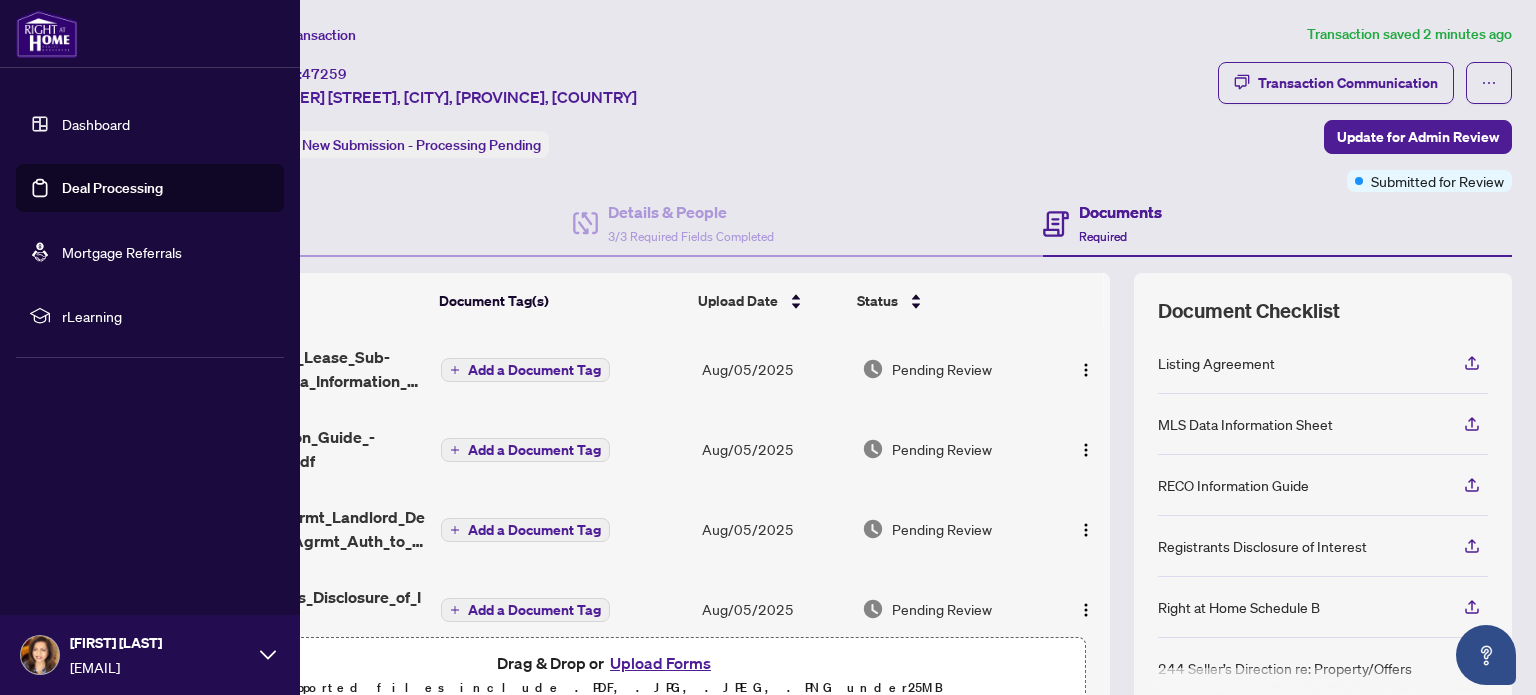 click 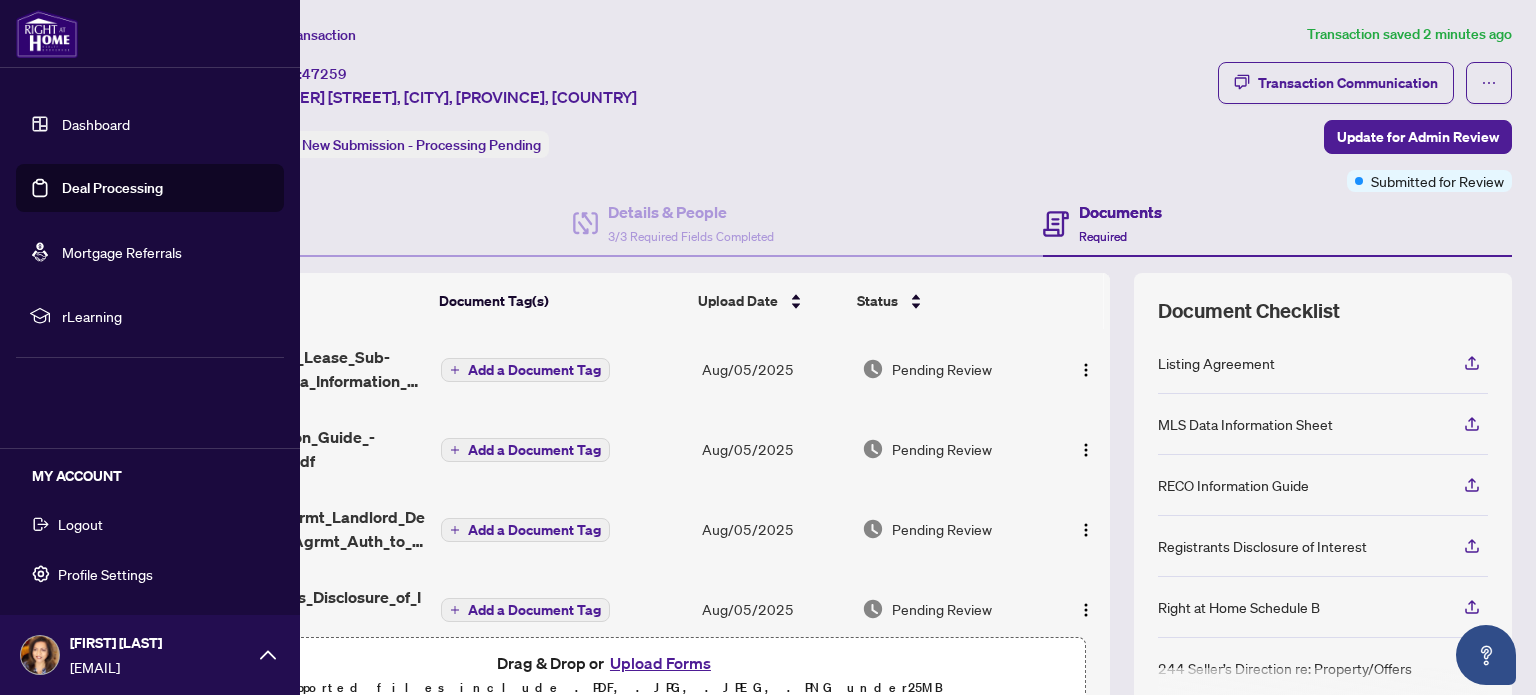 click on "Profile Settings" at bounding box center (105, 574) 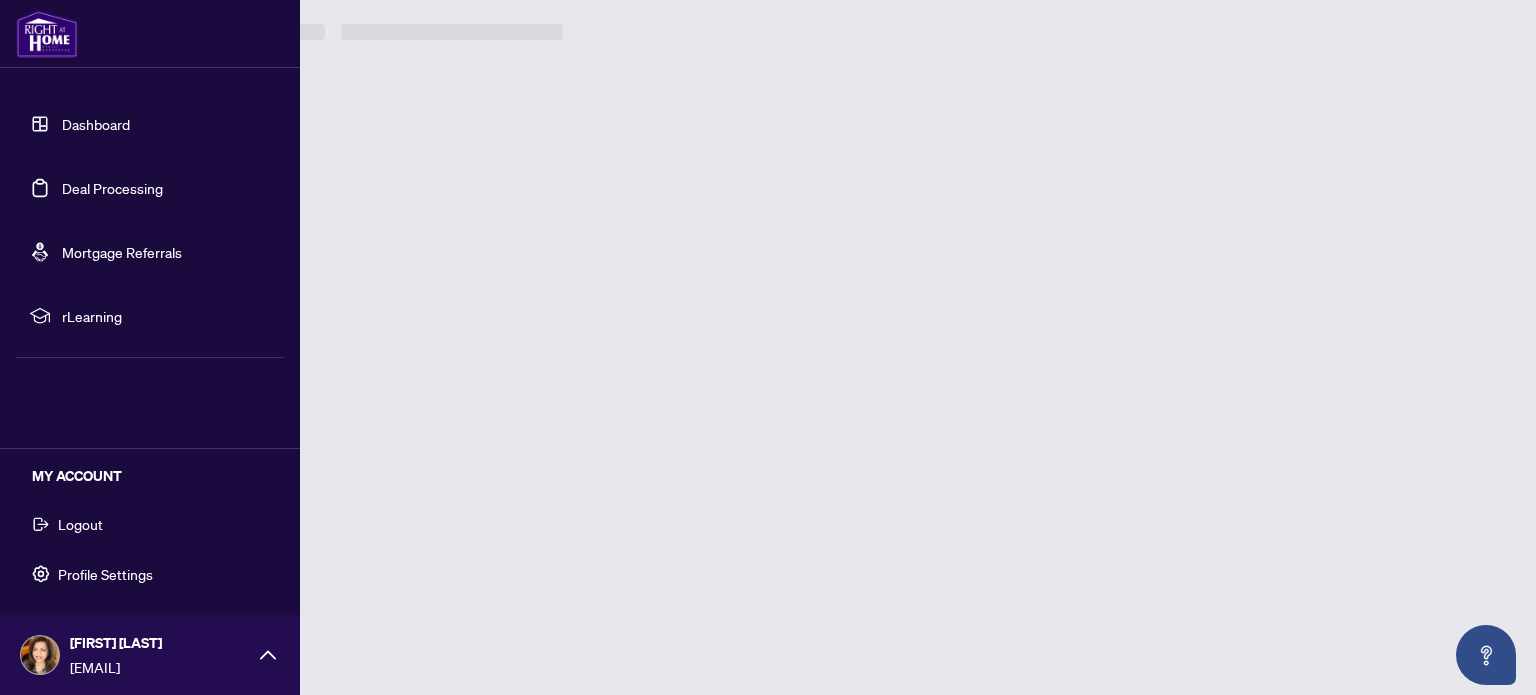 scroll, scrollTop: 0, scrollLeft: 0, axis: both 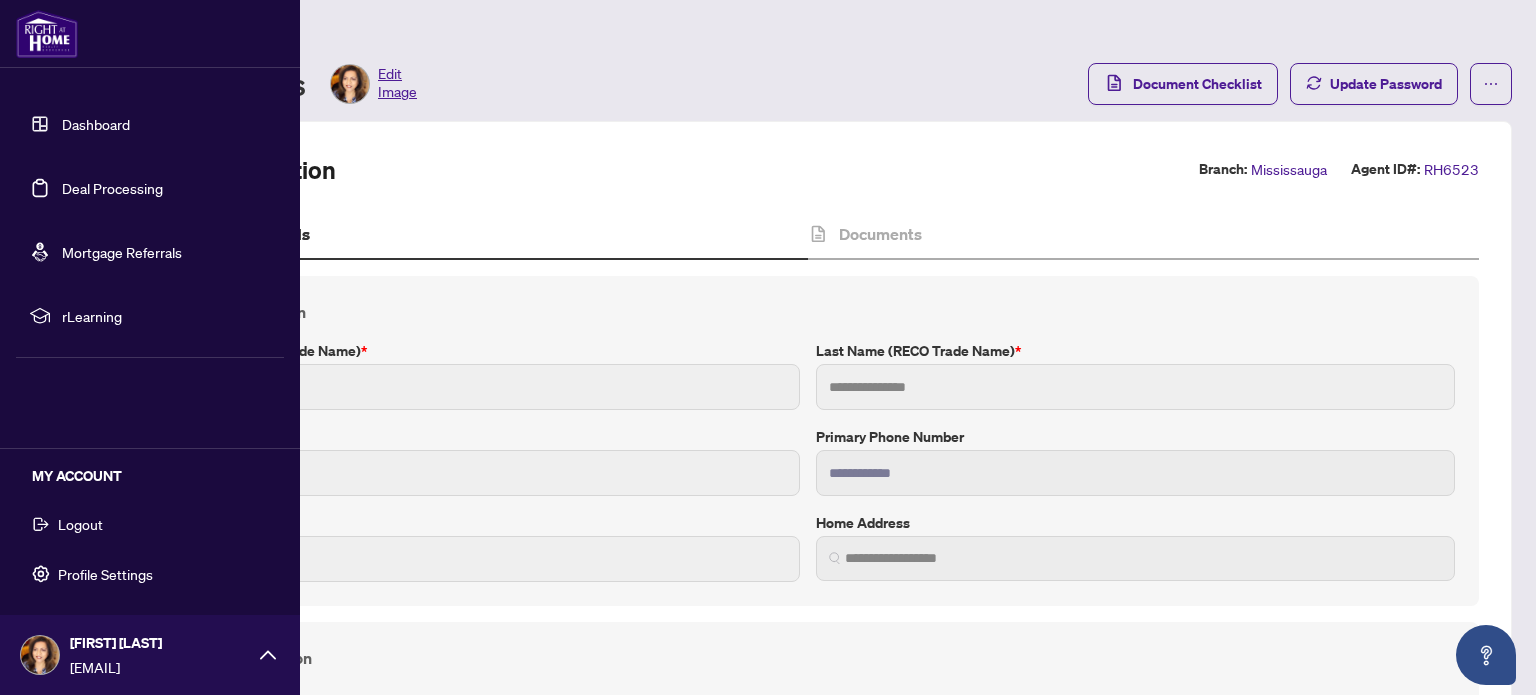 type on "******" 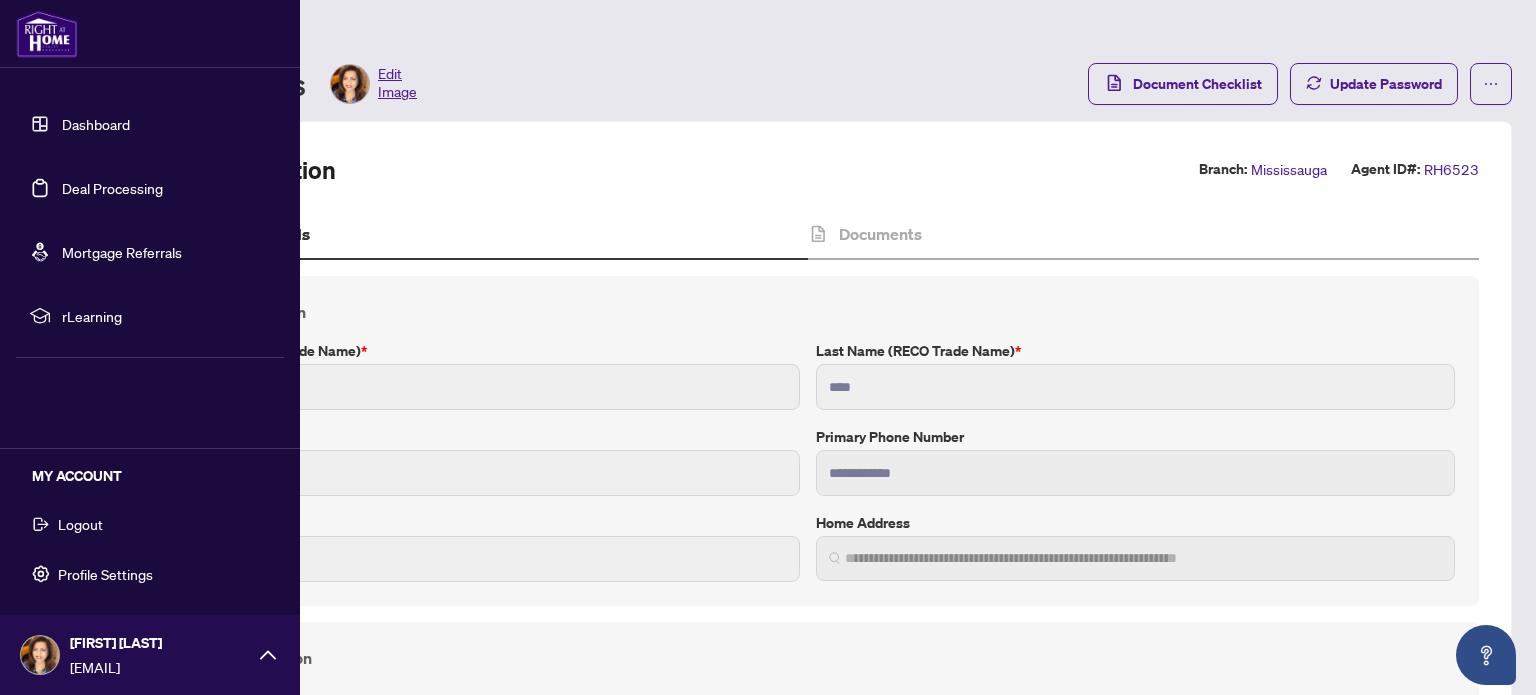 type on "**********" 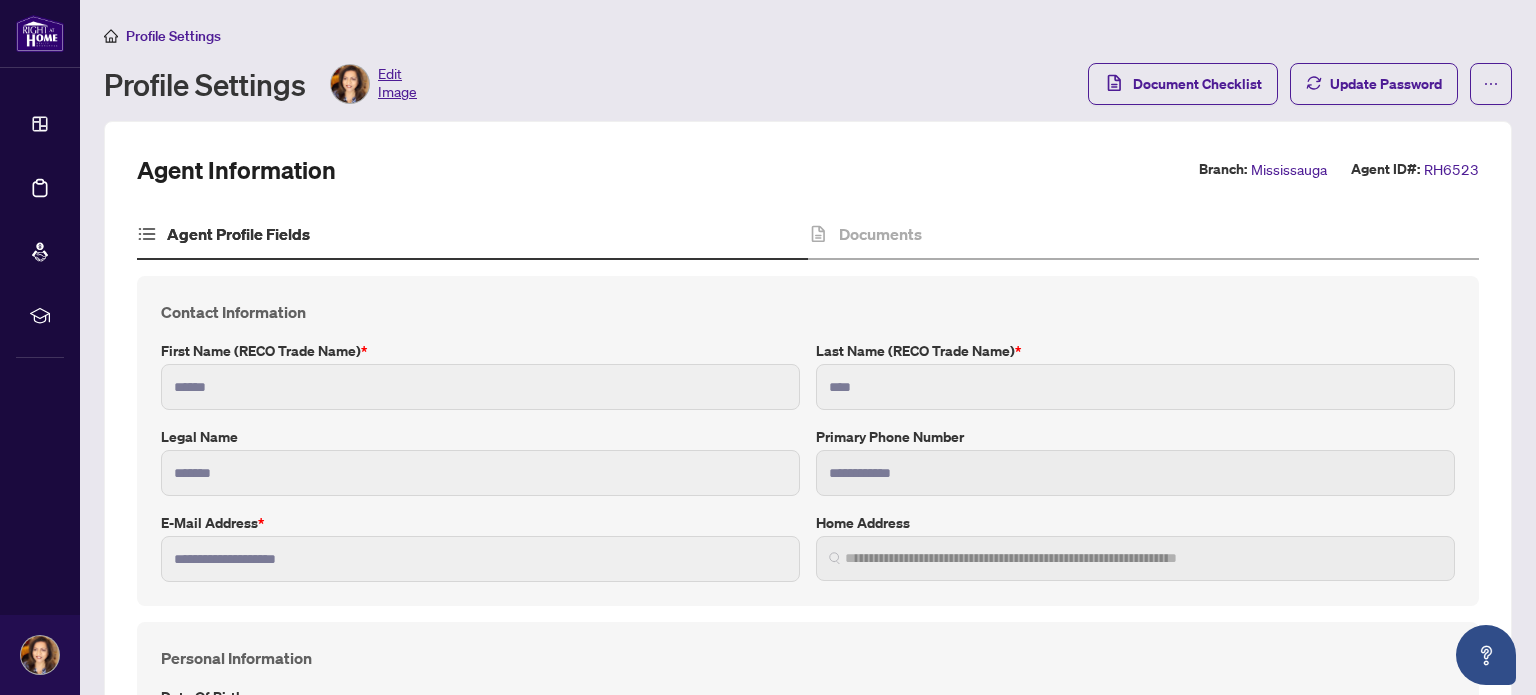 click at bounding box center [350, 84] 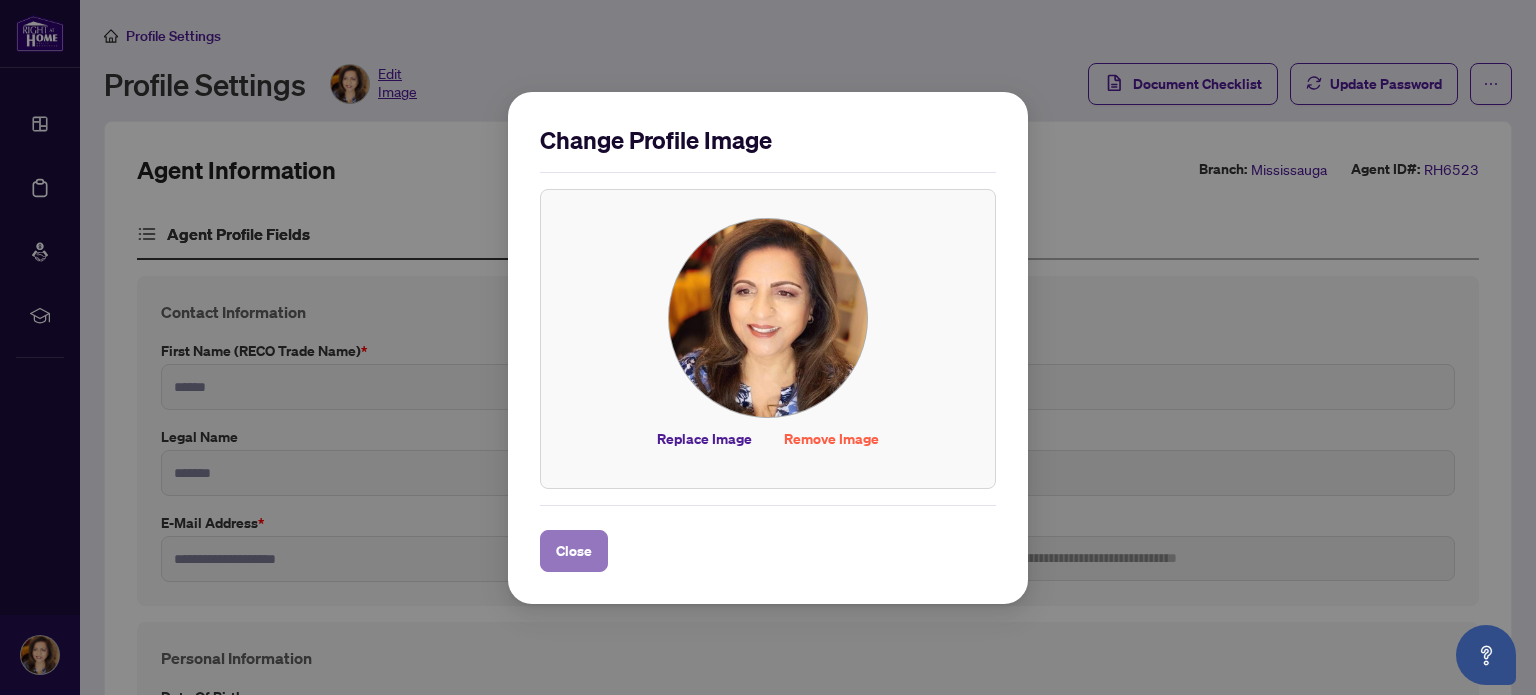 click on "Close" at bounding box center (574, 551) 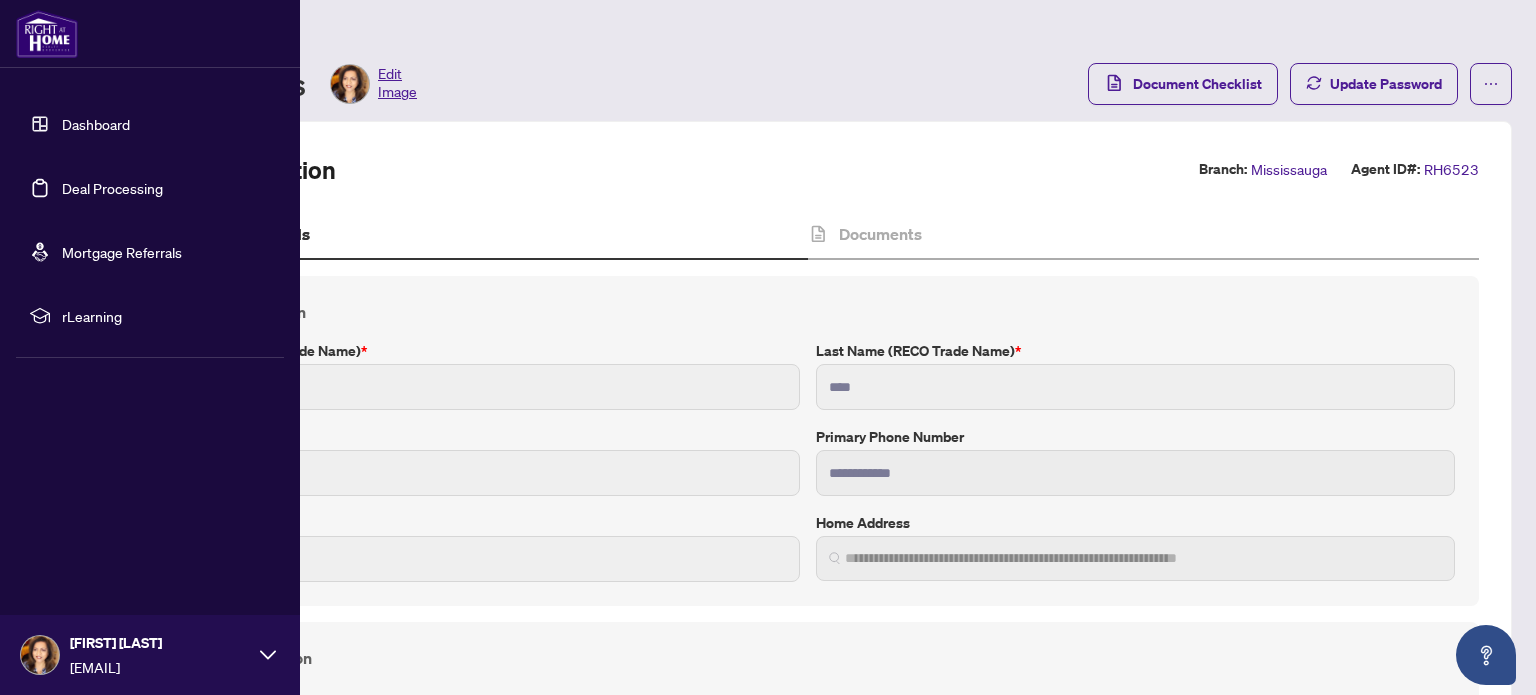 click 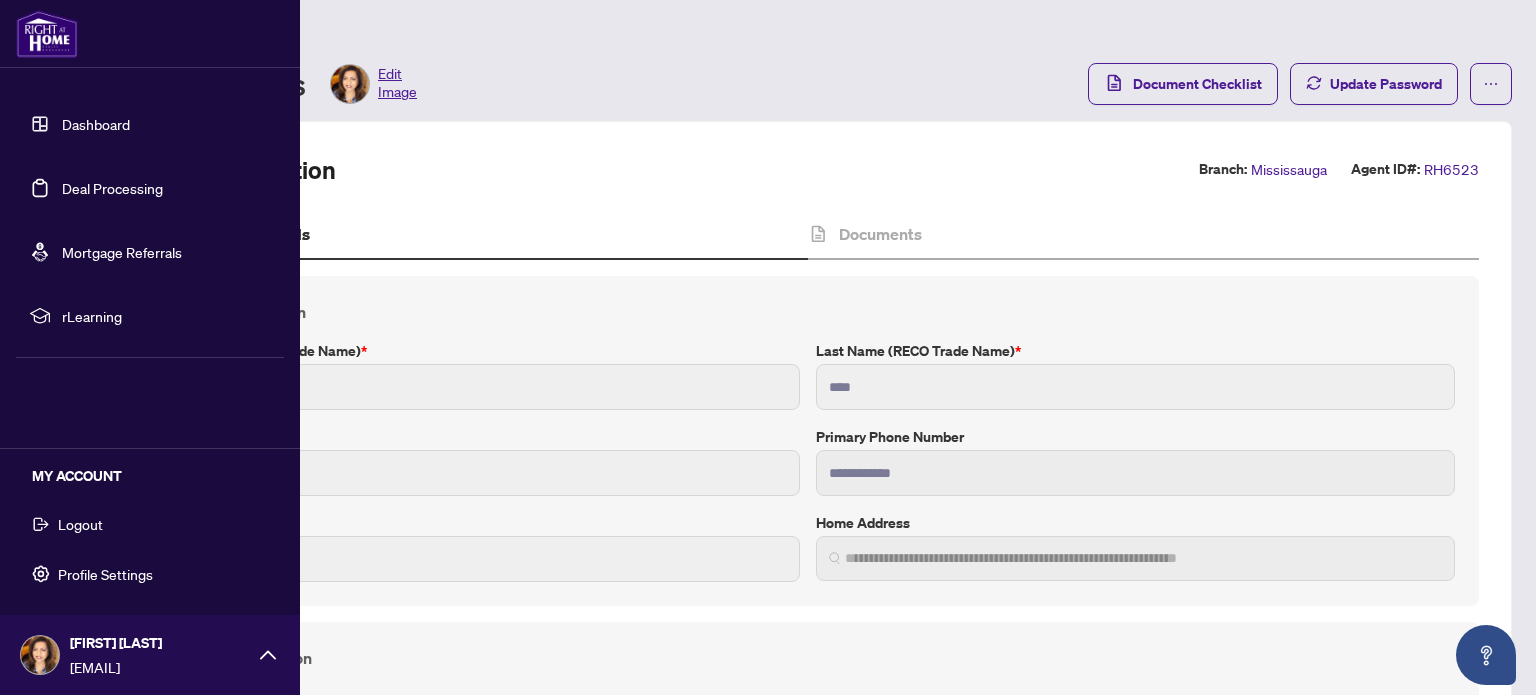 click on "Logout" at bounding box center (80, 524) 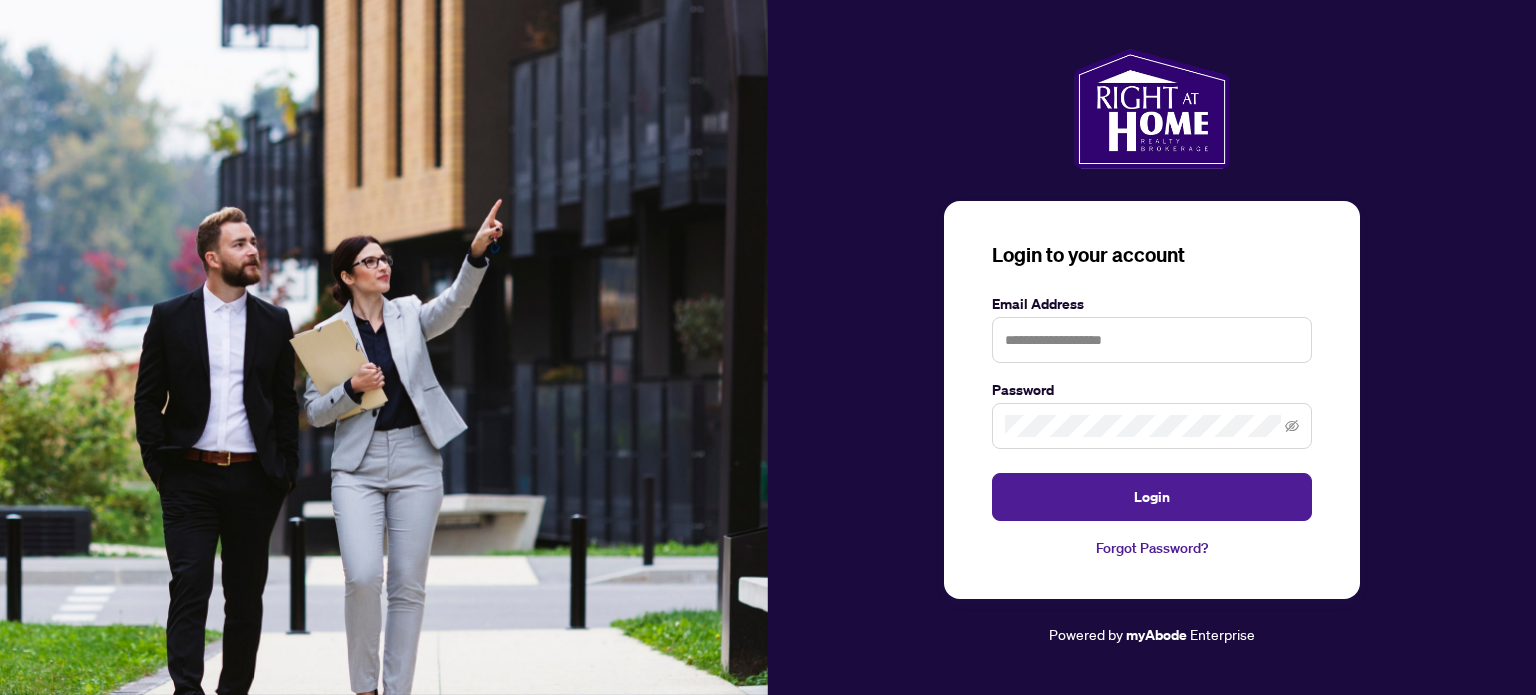 click at bounding box center [384, 347] 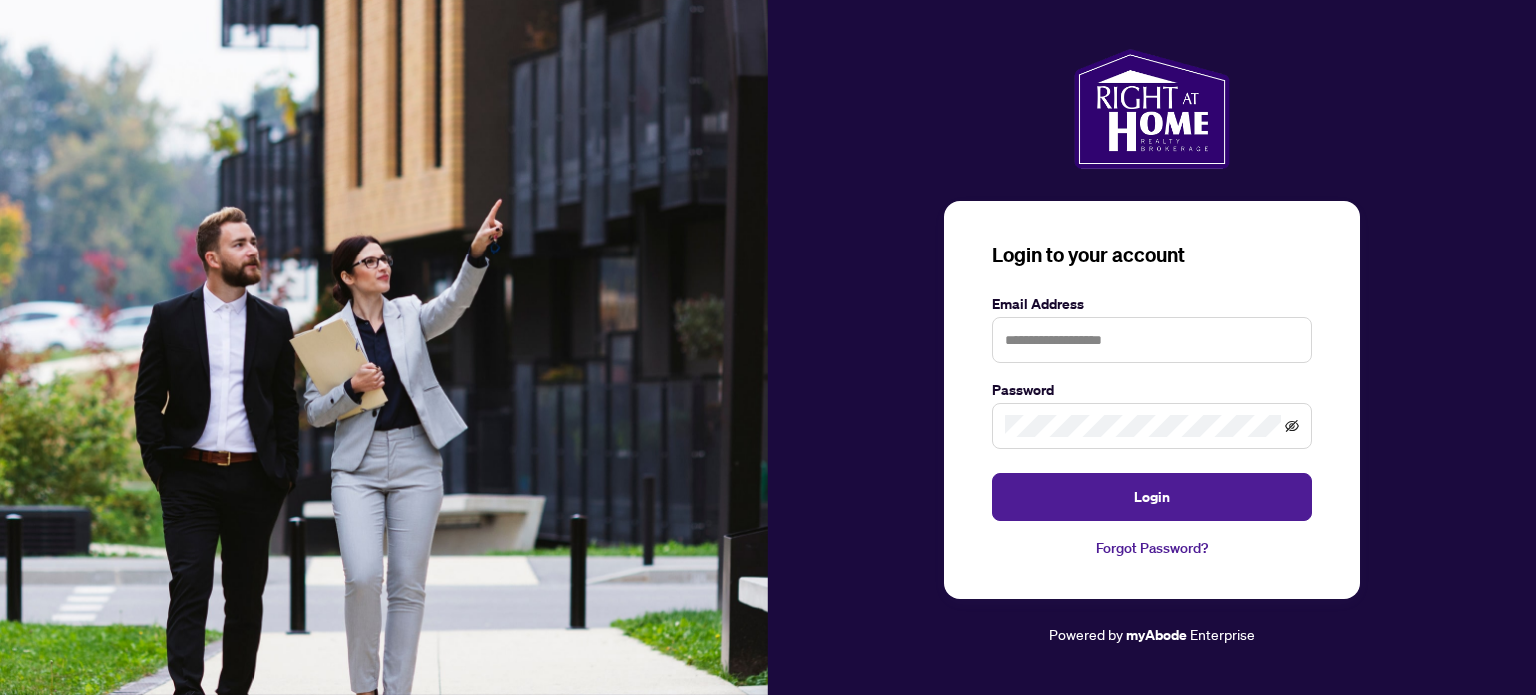 click 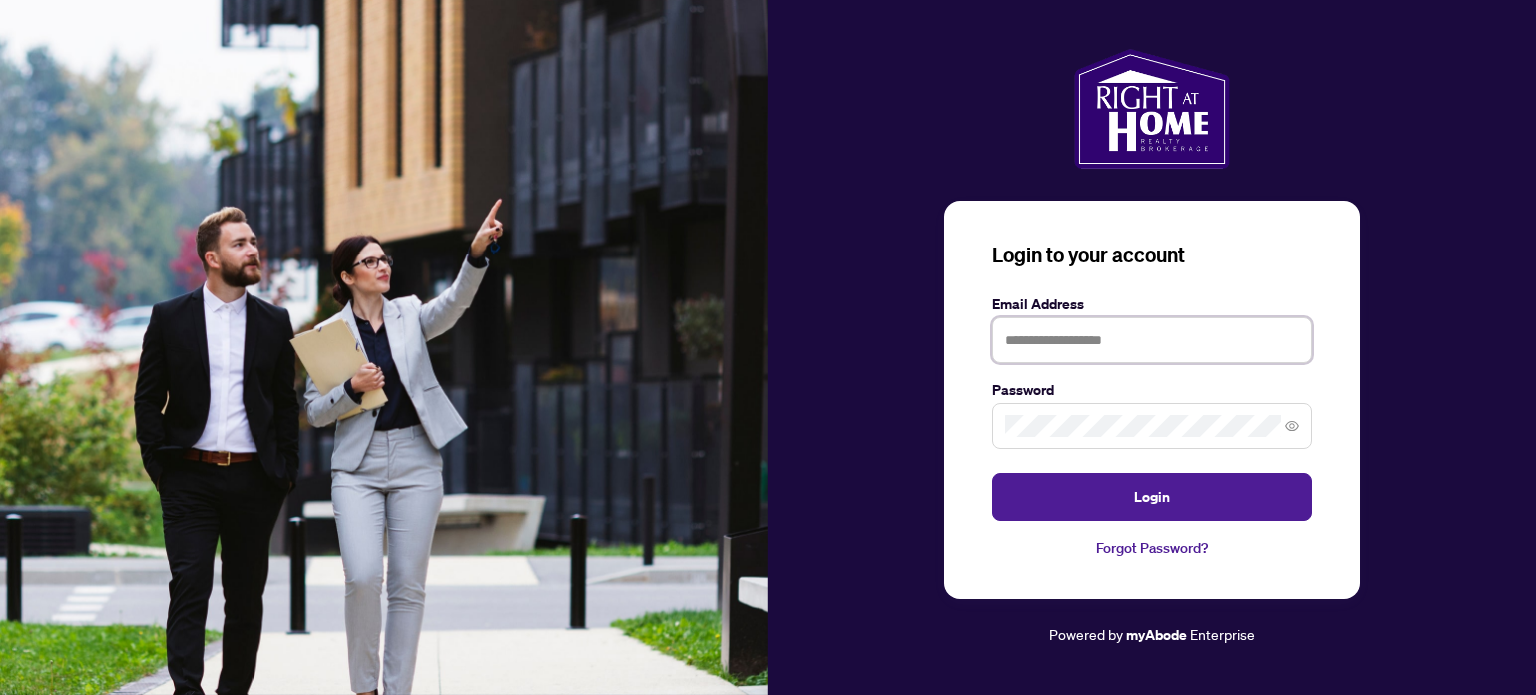 click at bounding box center (1152, 340) 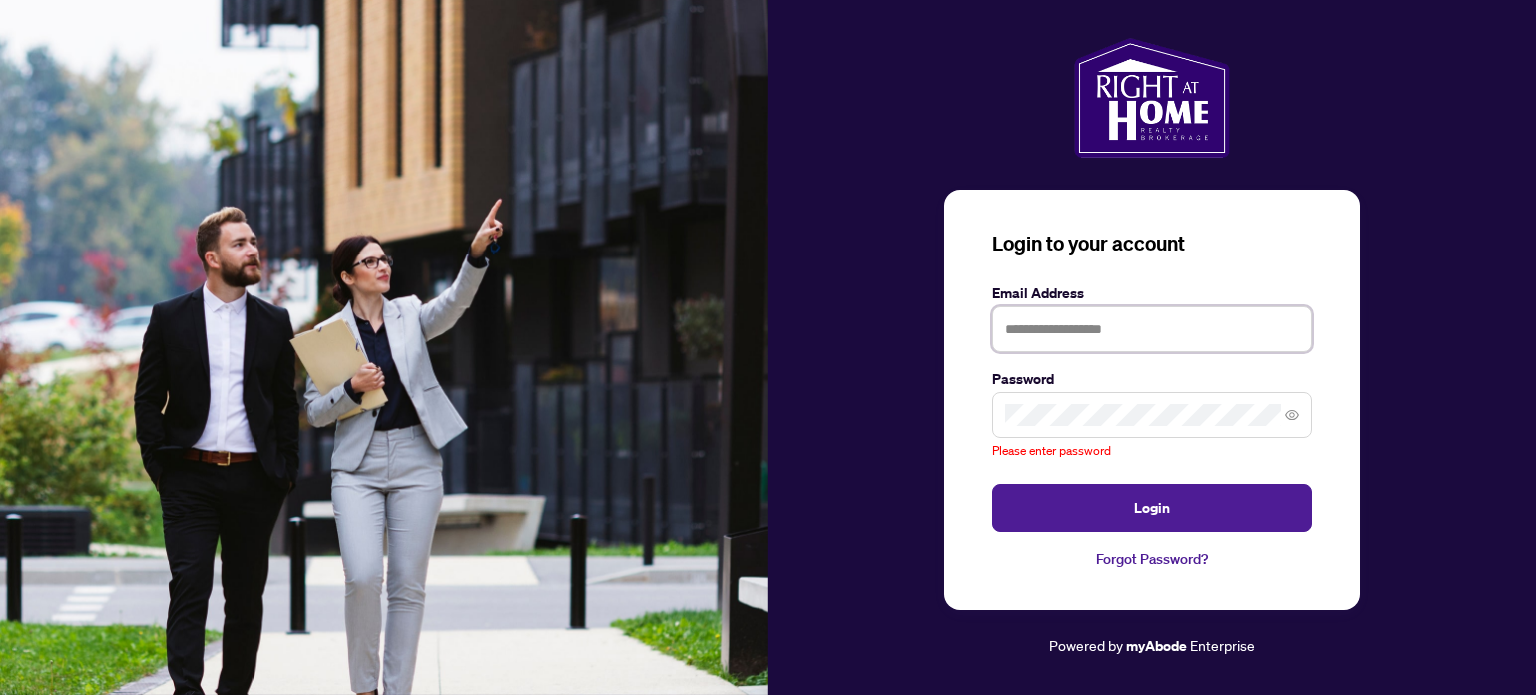 type on "**********" 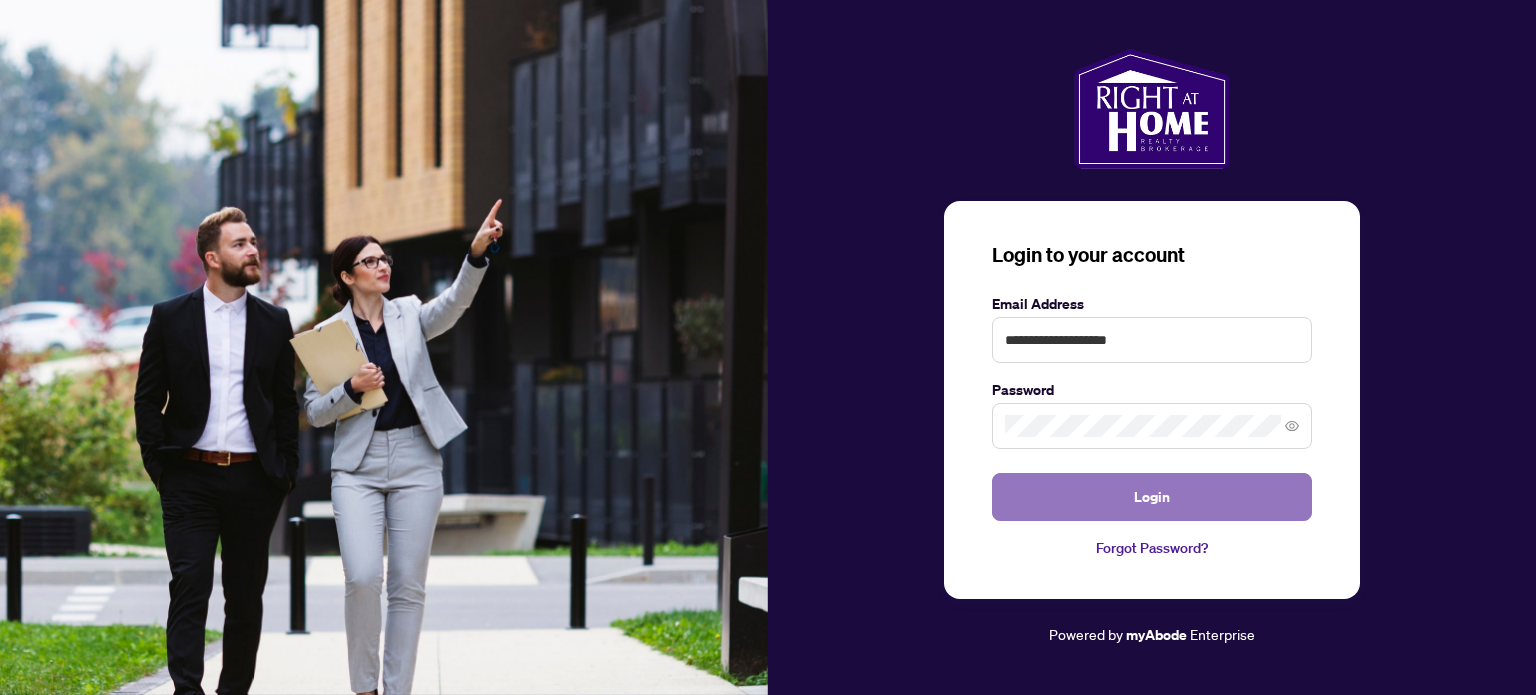 click on "Login" at bounding box center (1152, 497) 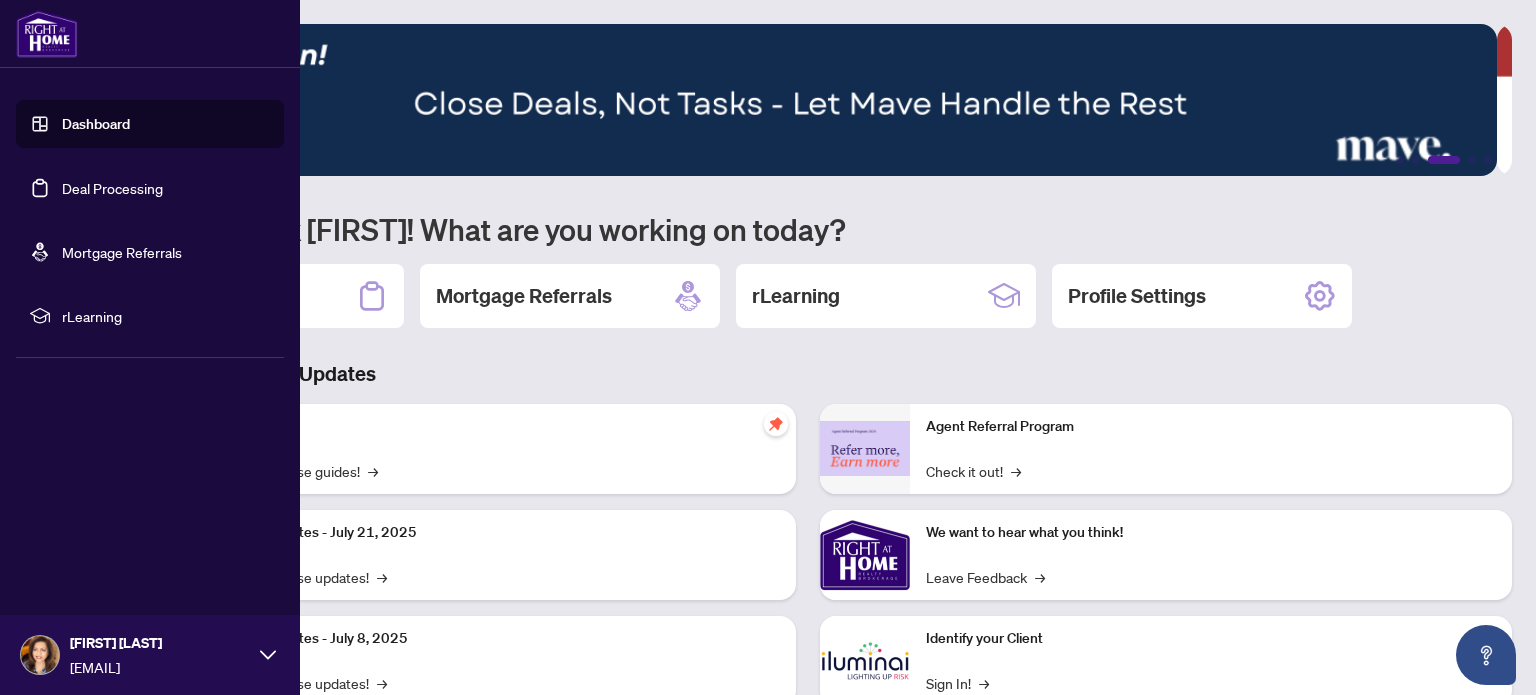 click on "[FIRST] [LAST] [EMAIL]" at bounding box center [150, 655] 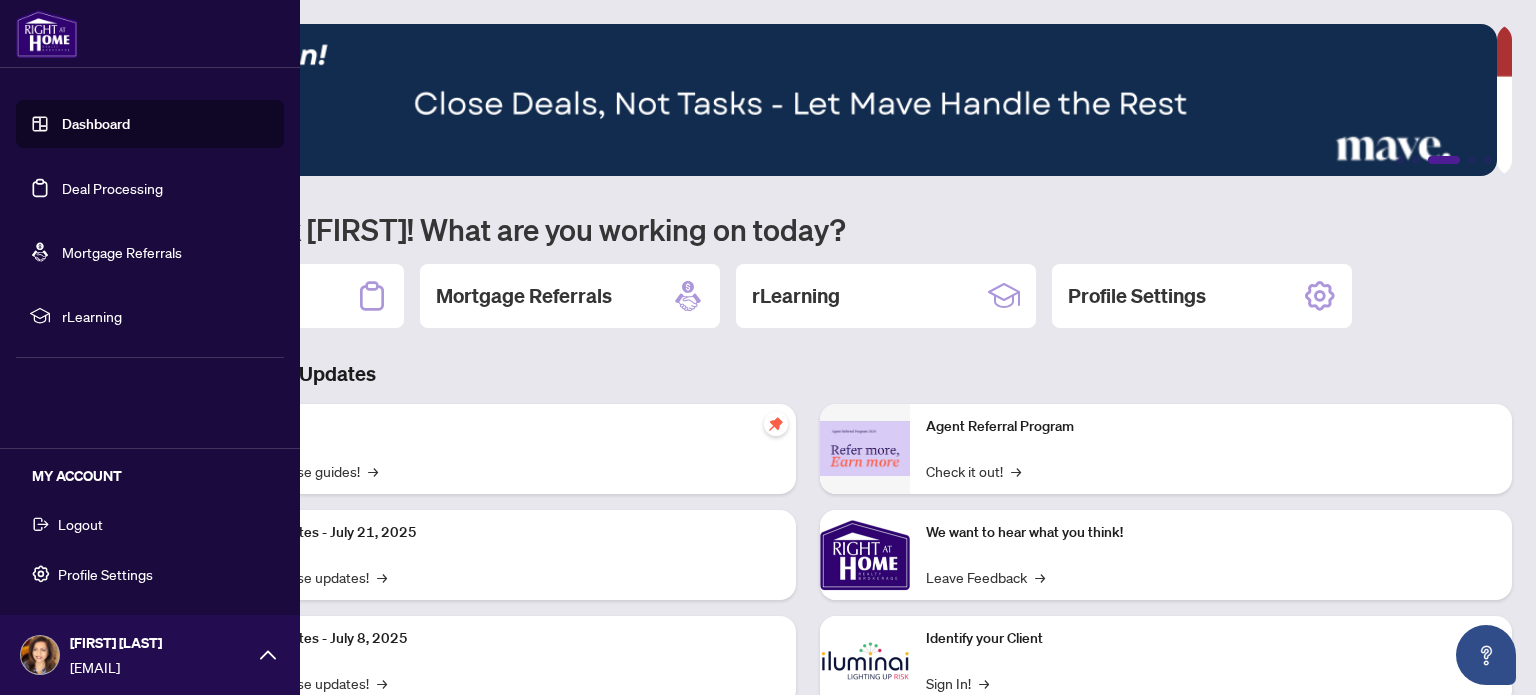 click on "Logout" at bounding box center [80, 524] 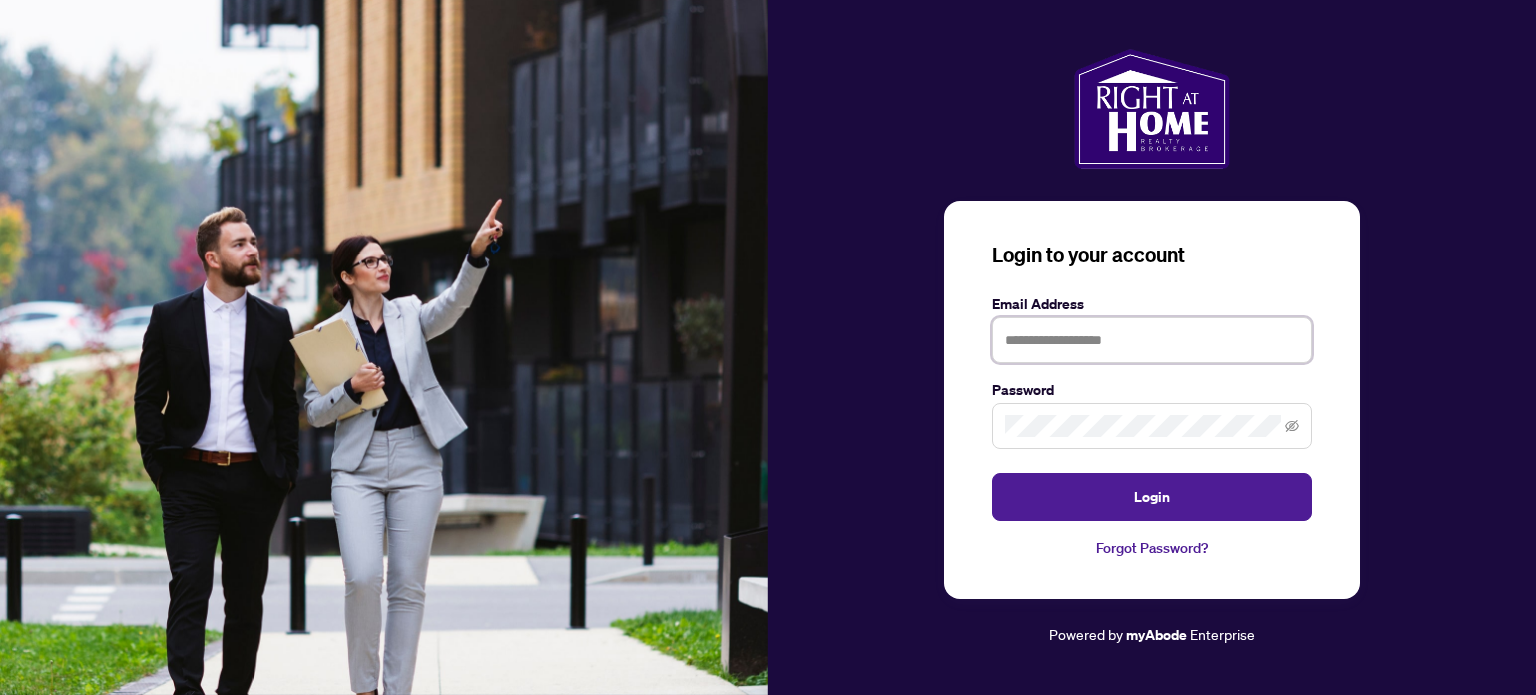 type on "**********" 